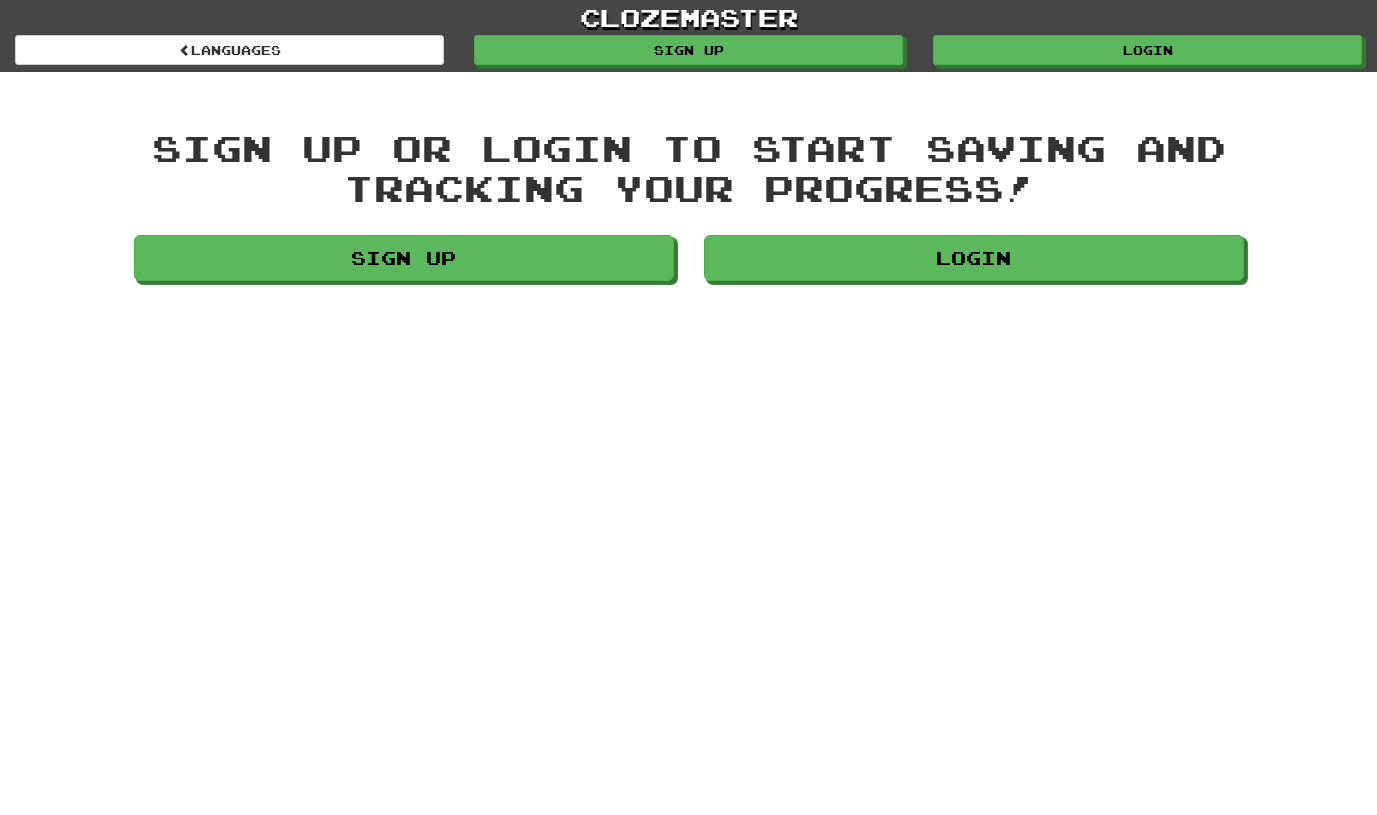 scroll, scrollTop: 0, scrollLeft: 0, axis: both 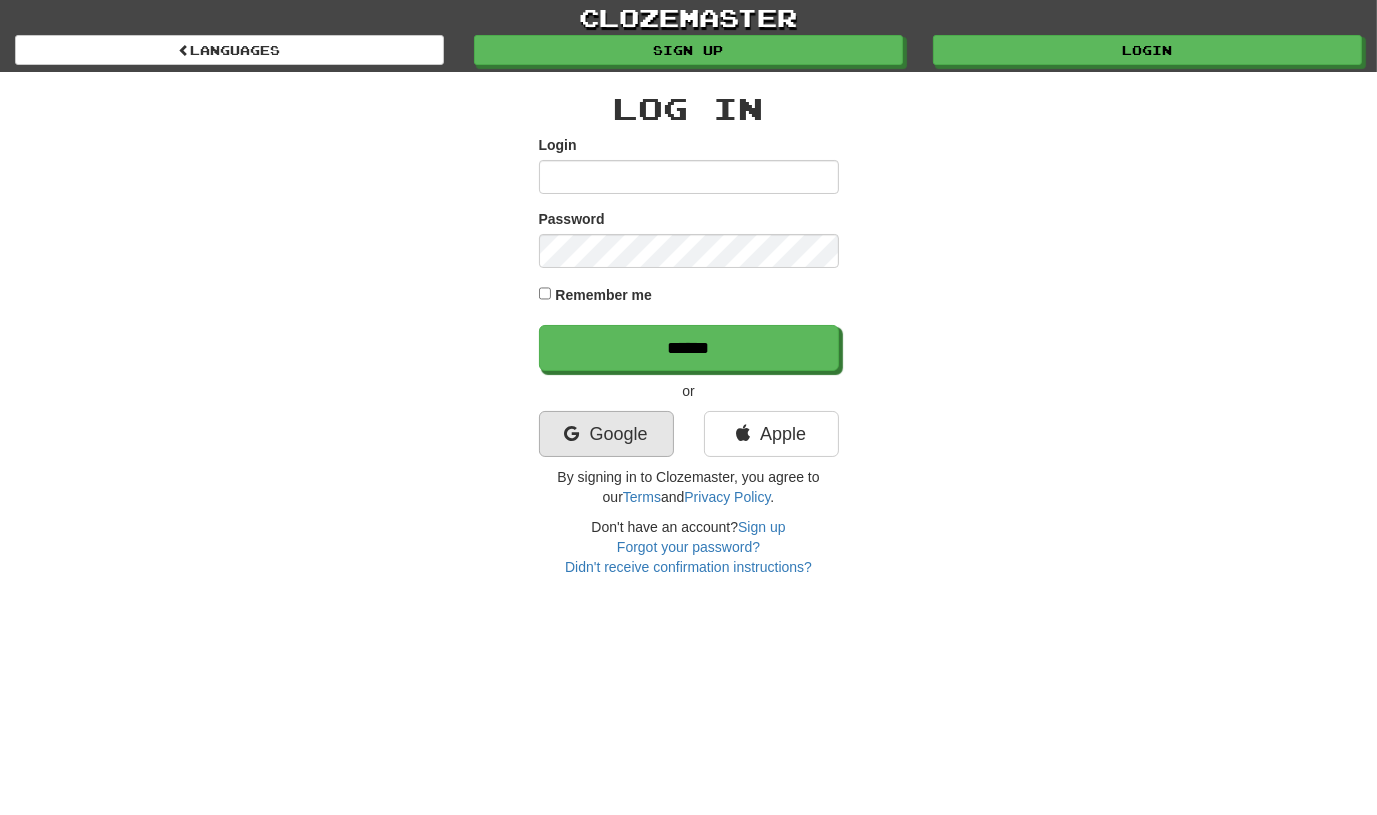 type on "********" 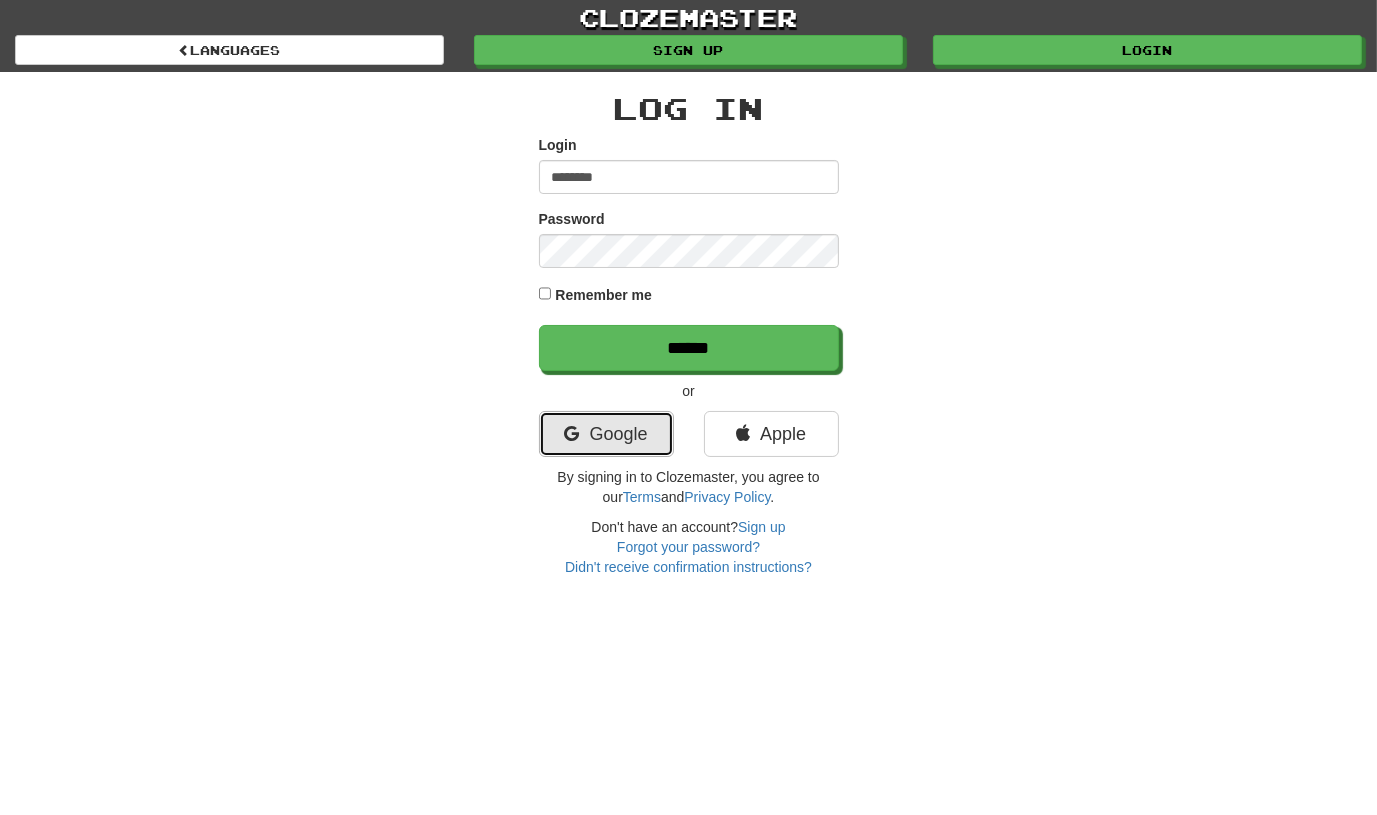 click on "Google" at bounding box center (606, 434) 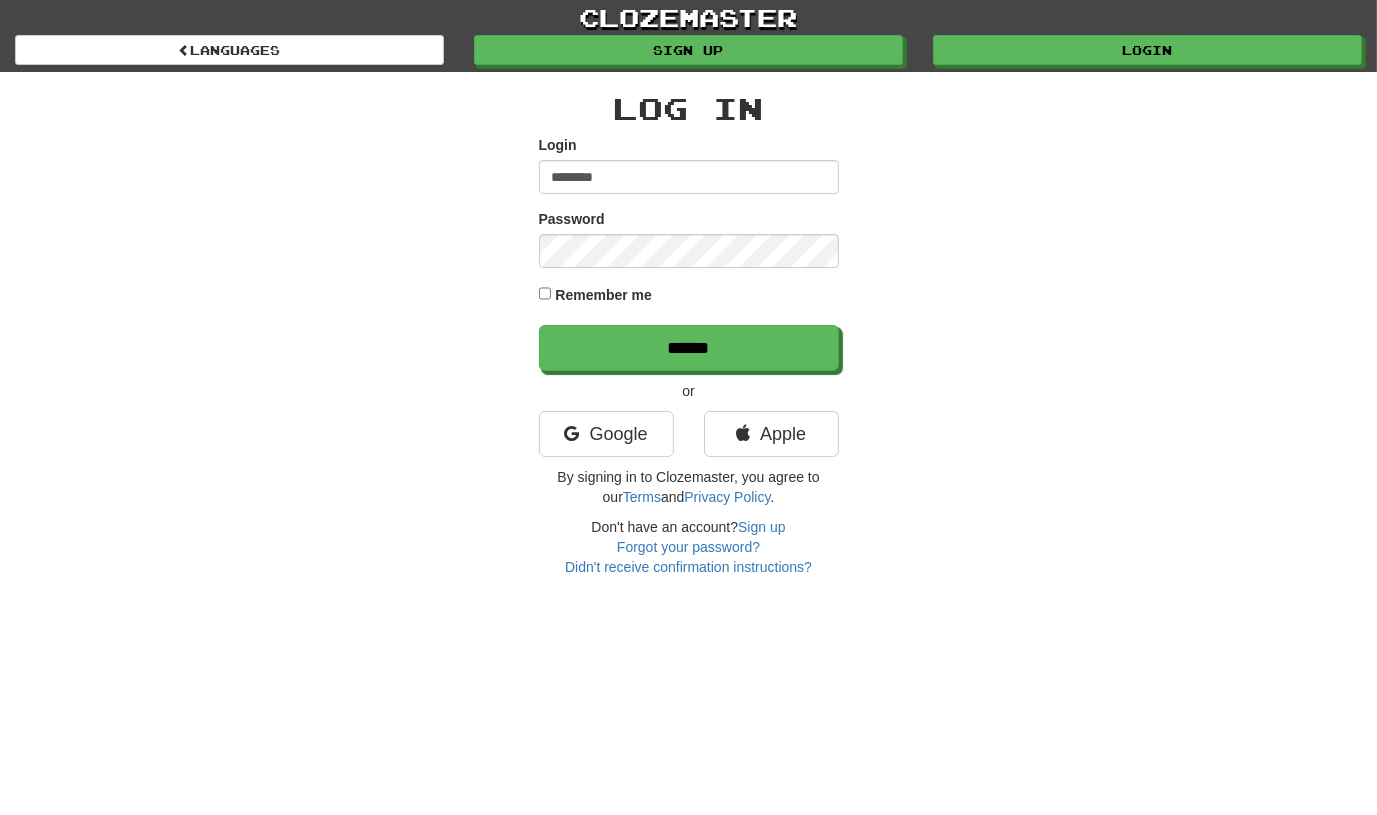 click on "Login
********
Password
Remember me
******" at bounding box center [689, 253] 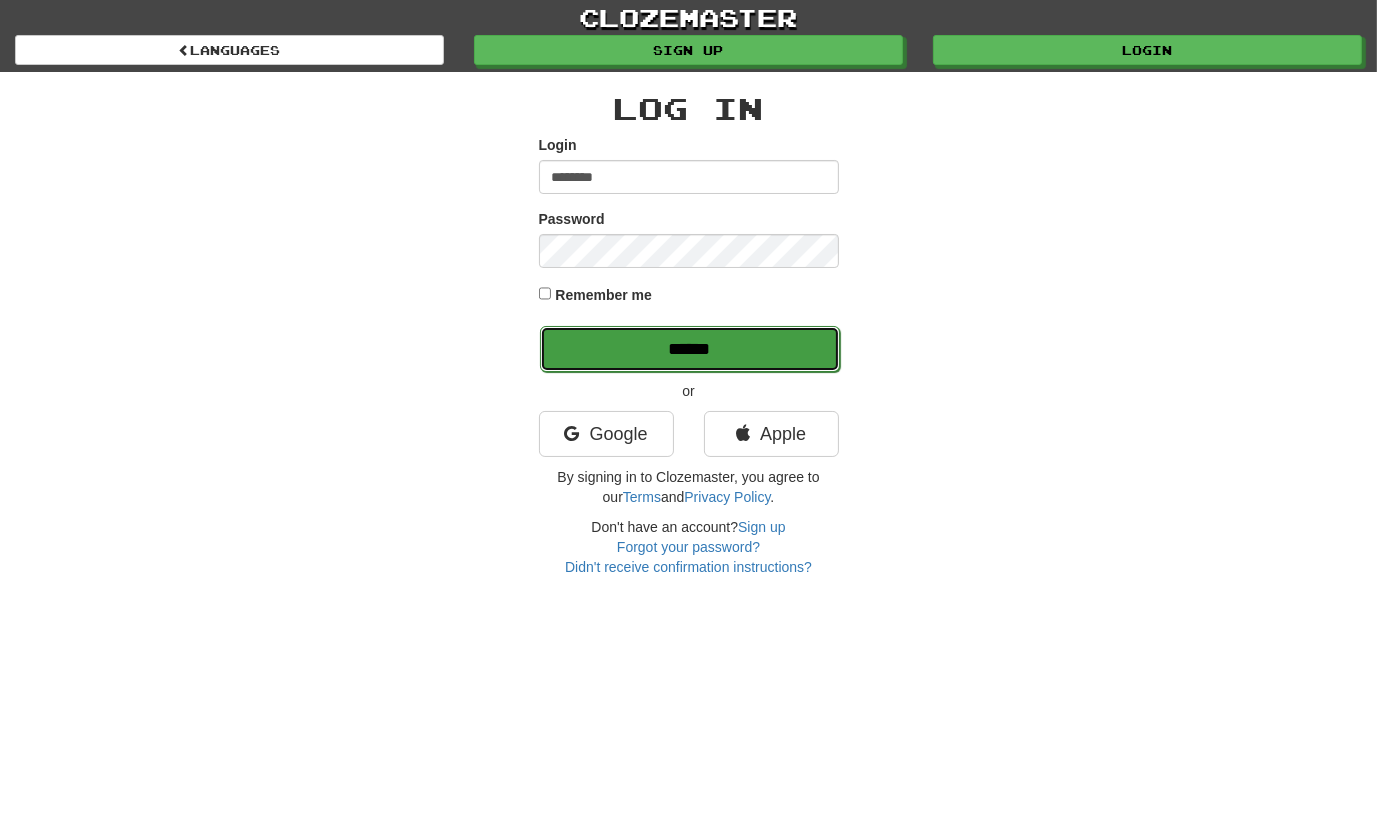 click on "******" at bounding box center [690, 349] 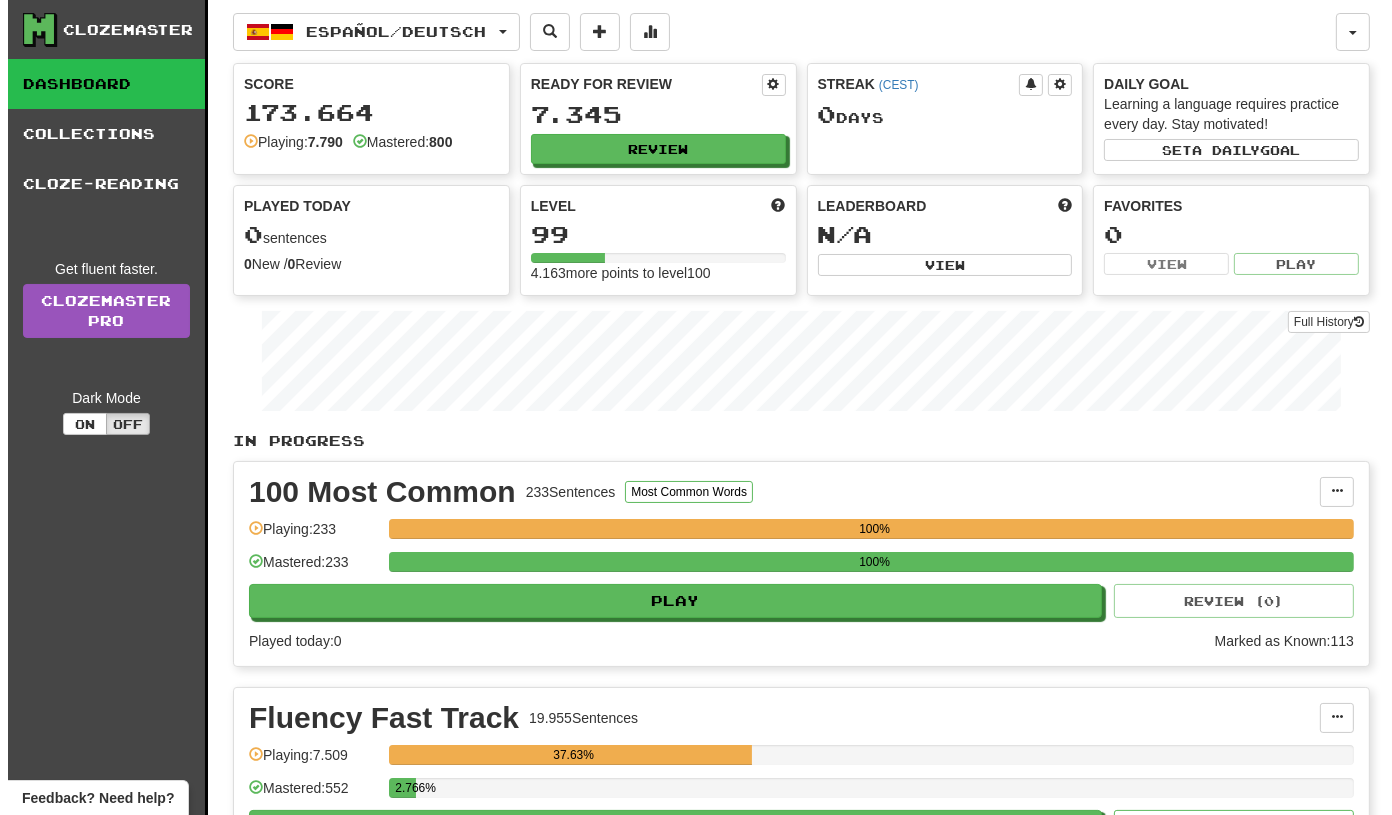 scroll, scrollTop: 399, scrollLeft: 0, axis: vertical 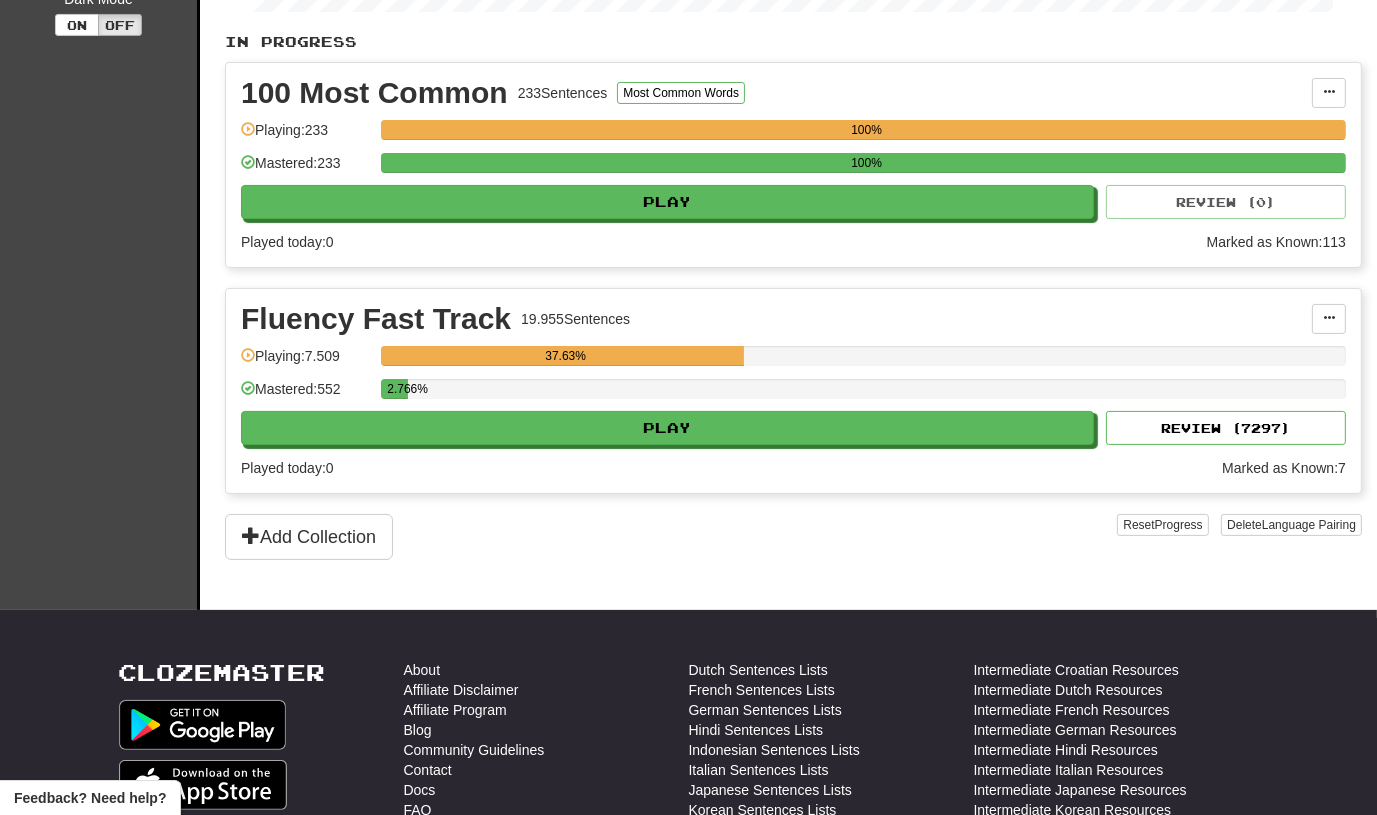 click on "Played today:  0" at bounding box center [731, 468] 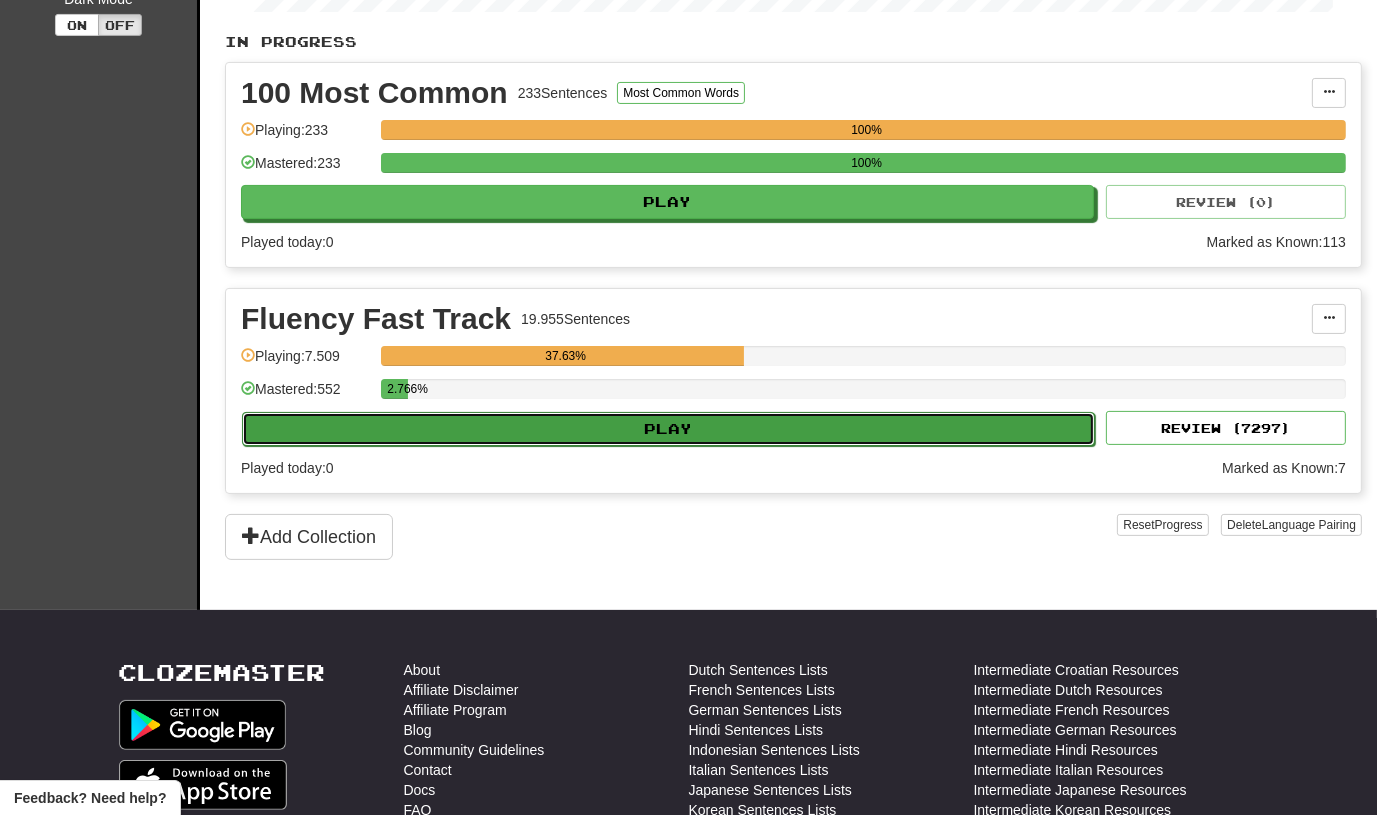 click on "Play" at bounding box center [668, 429] 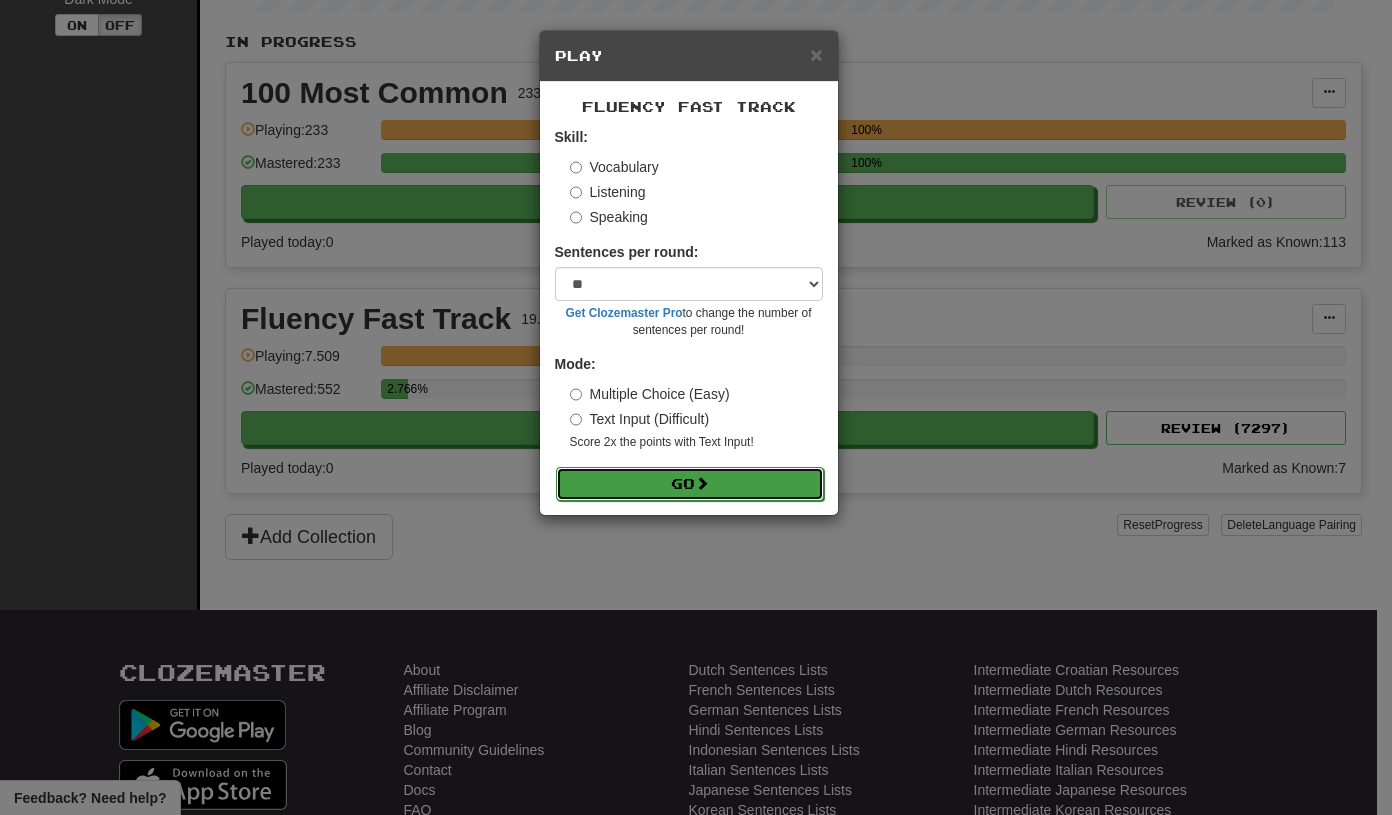 click on "Go" at bounding box center [690, 484] 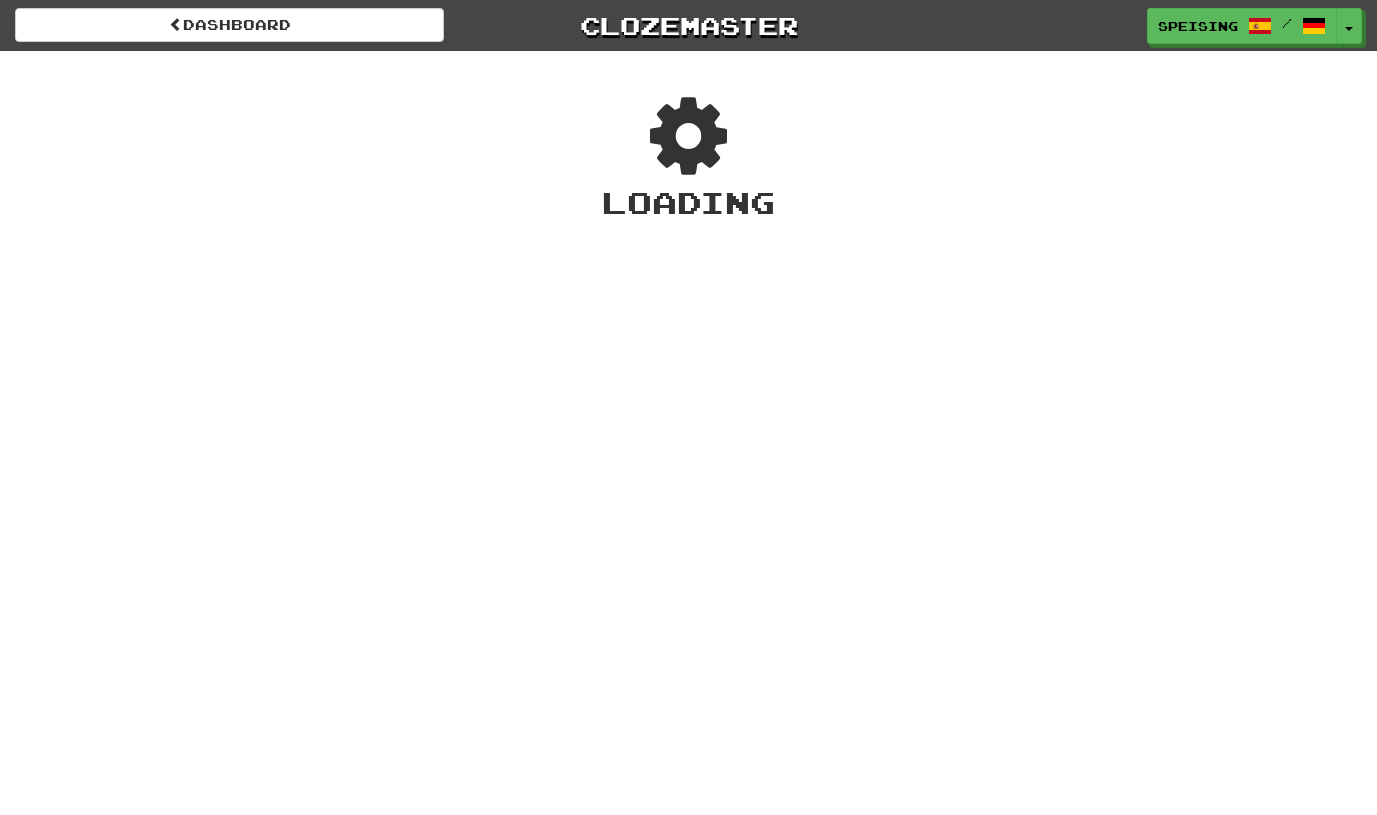 scroll, scrollTop: 0, scrollLeft: 0, axis: both 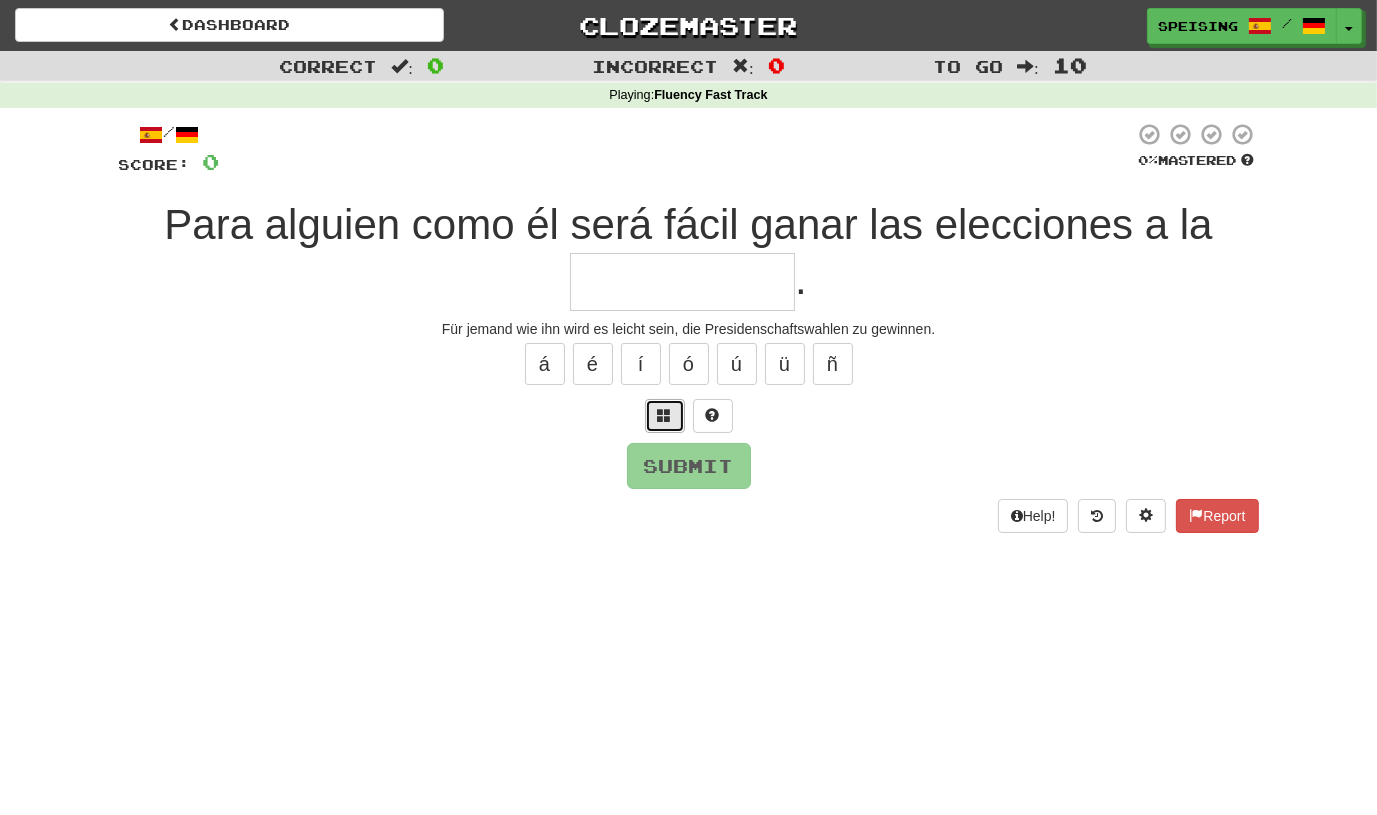 click at bounding box center (665, 415) 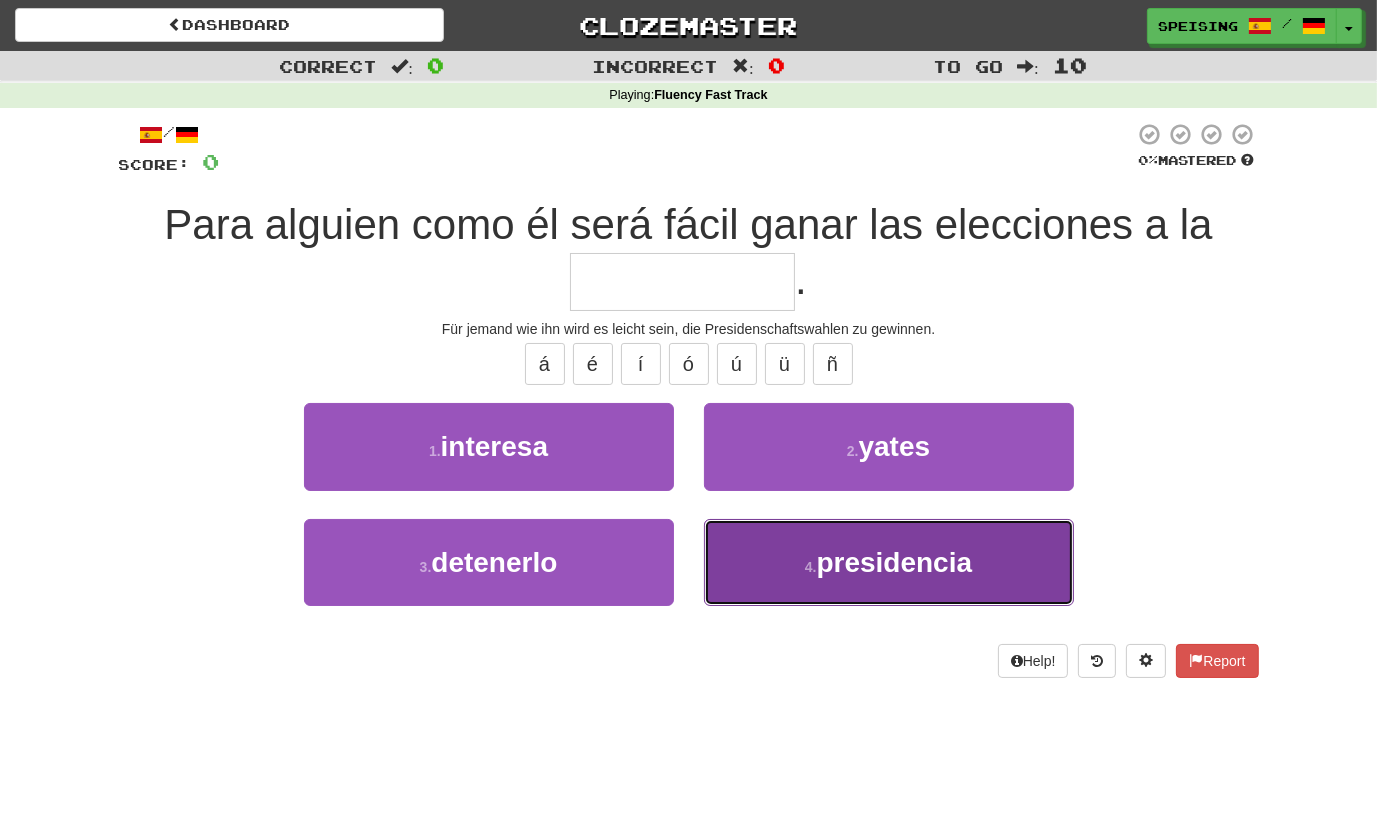 click on "presidencia" at bounding box center [895, 562] 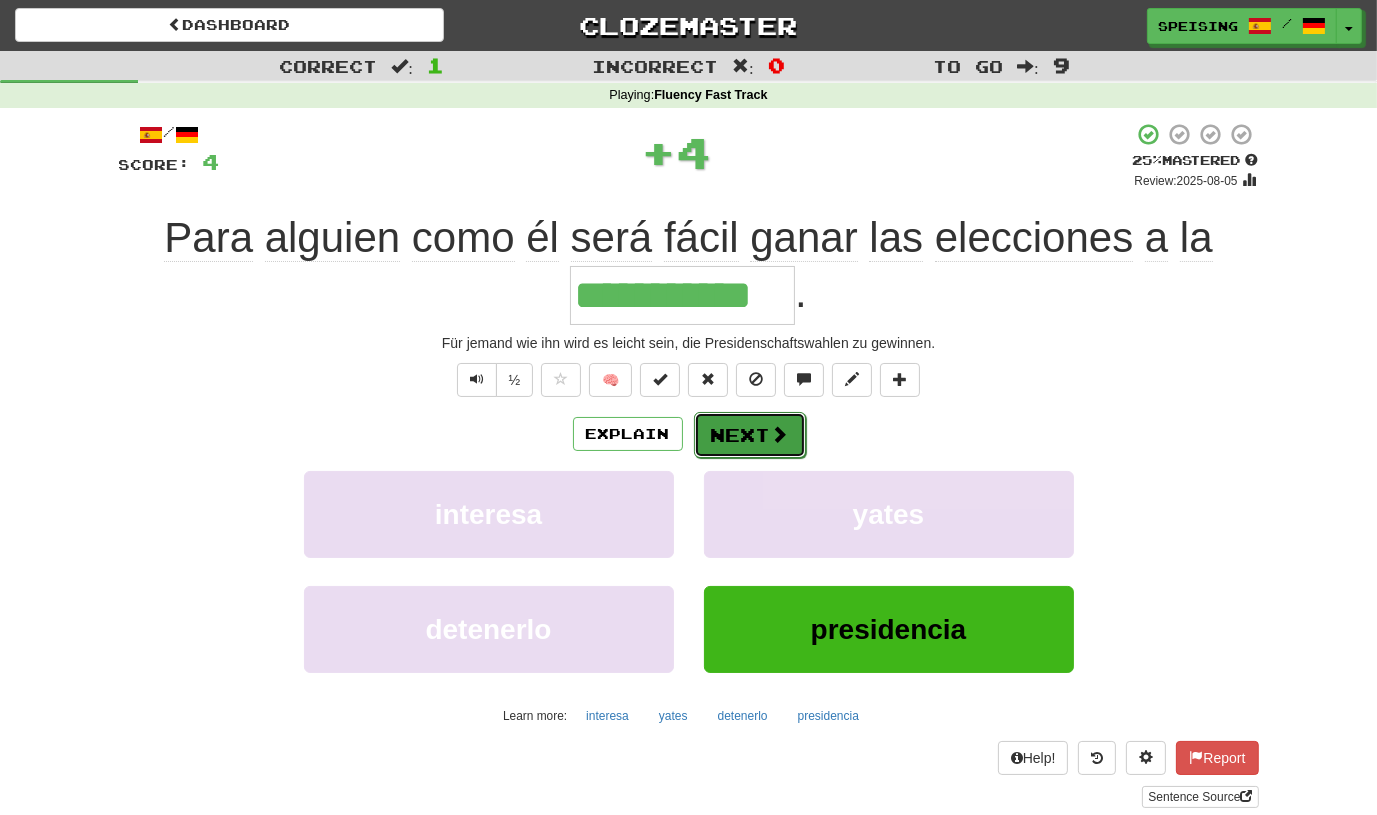 click on "Next" at bounding box center (750, 435) 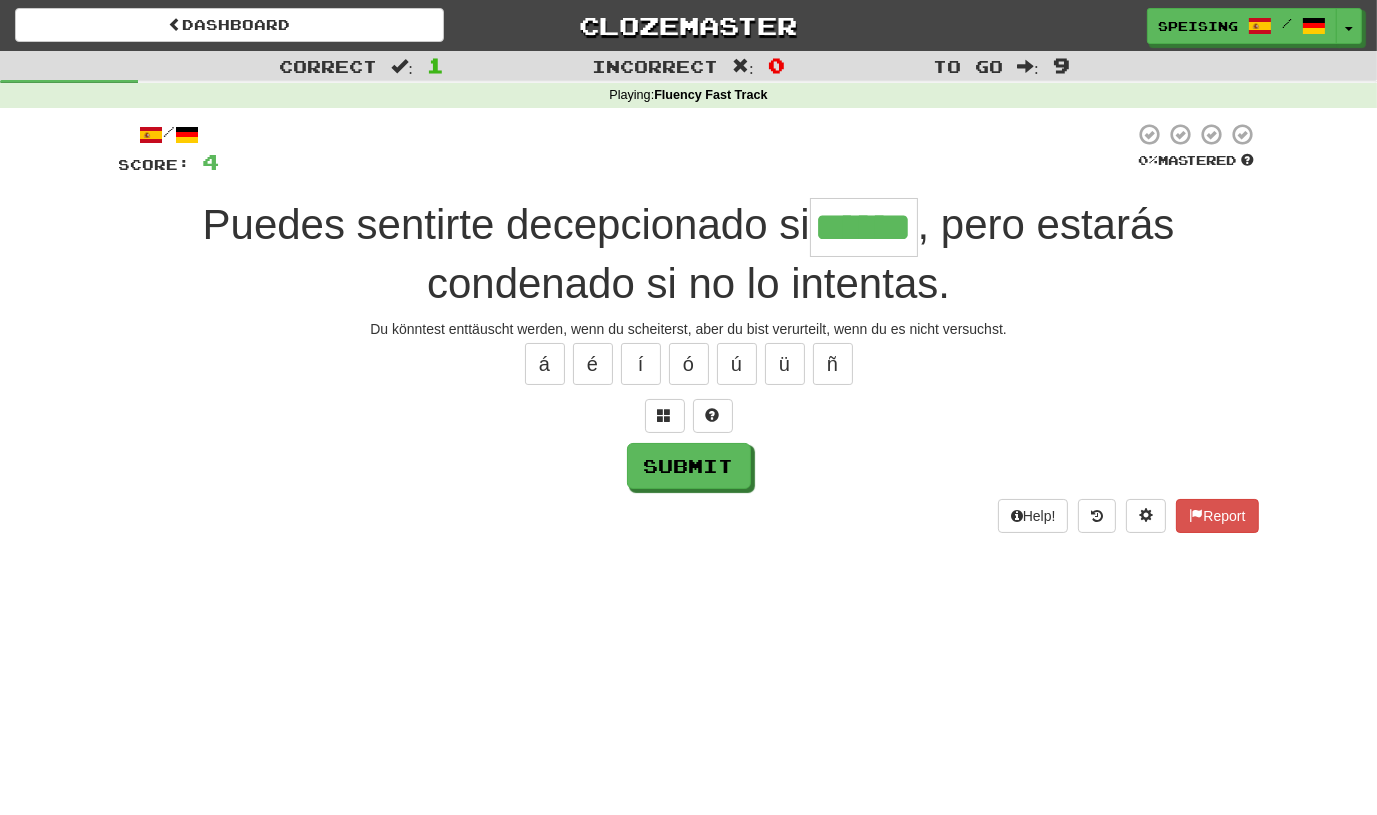 type on "******" 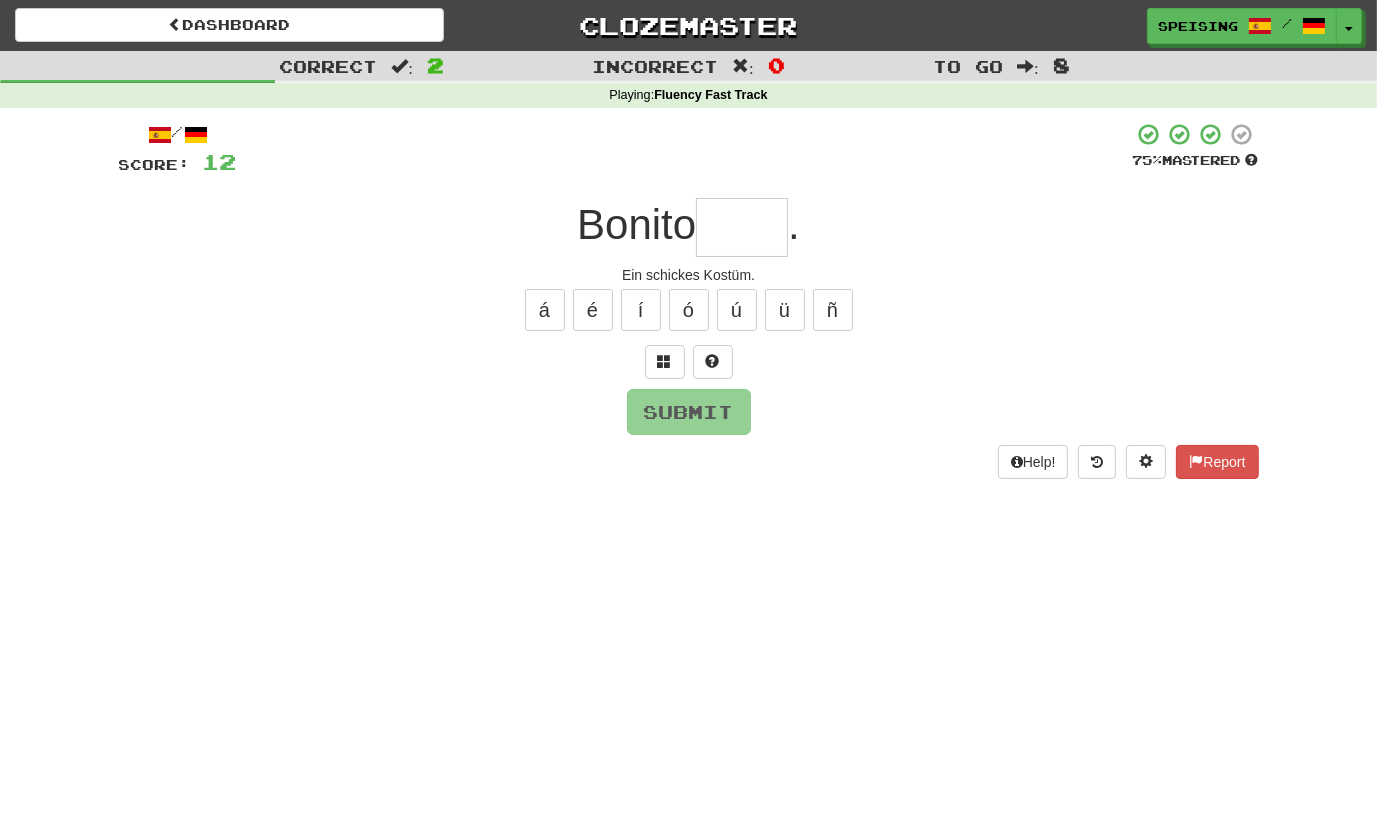 type on "*" 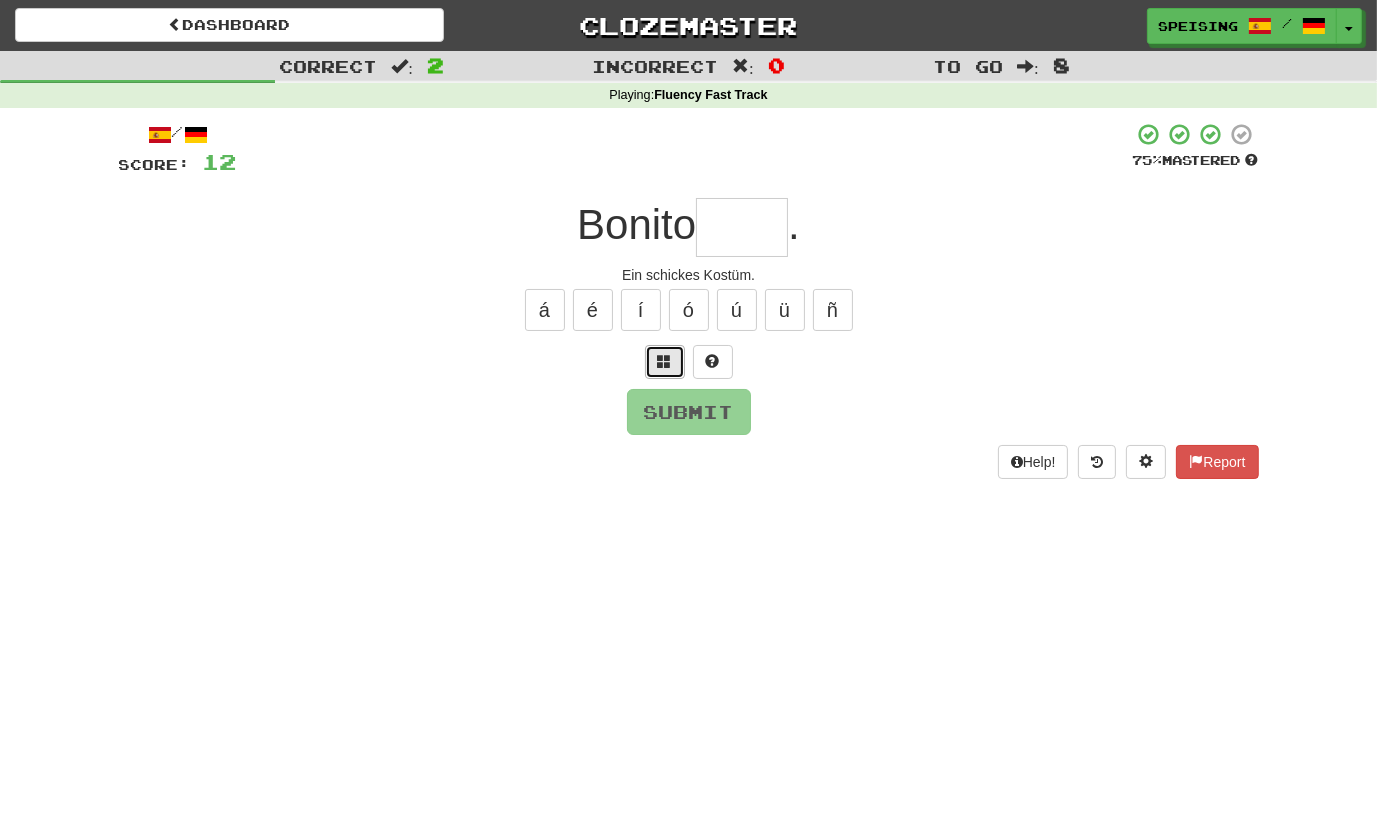 click at bounding box center [665, 361] 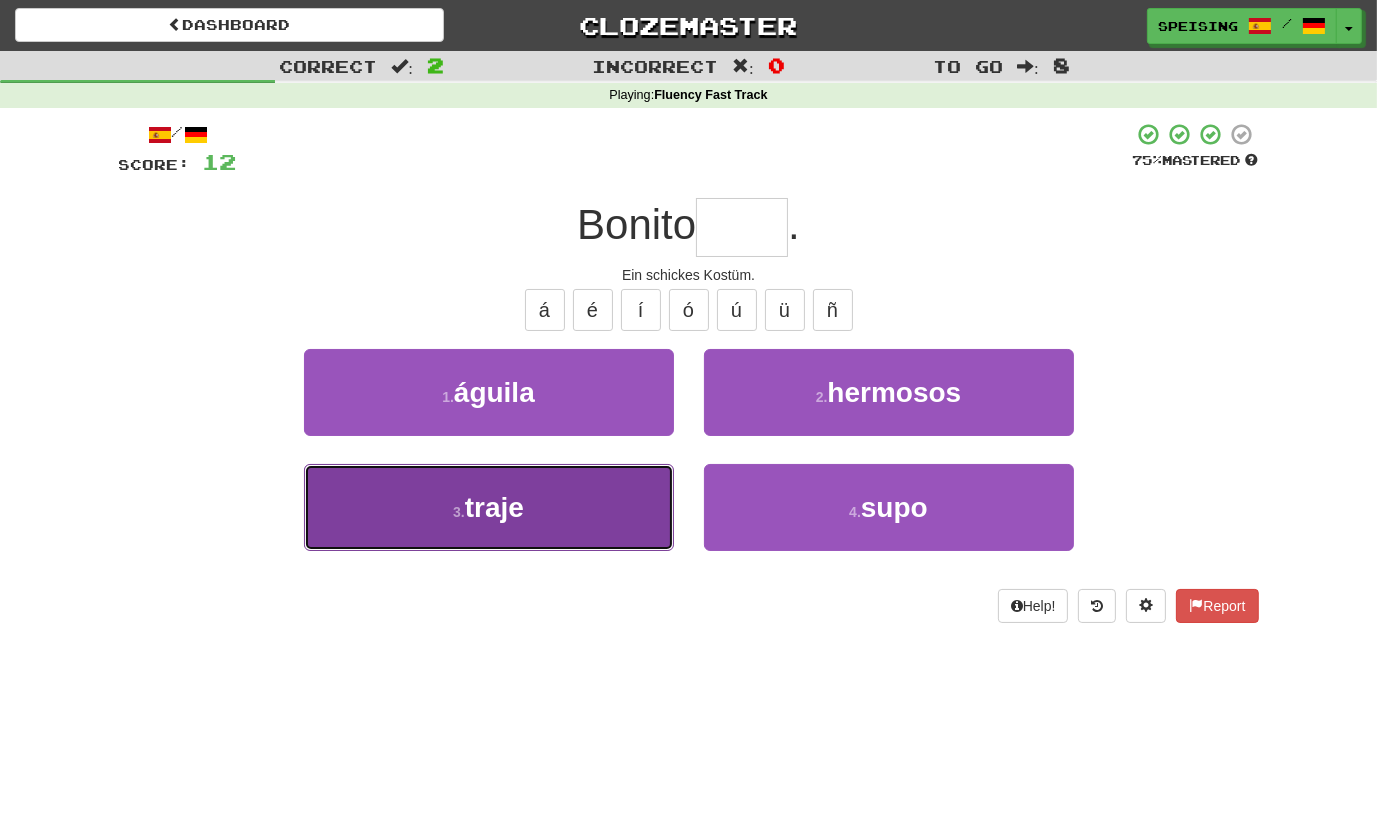 click on "3 .  traje" at bounding box center [489, 507] 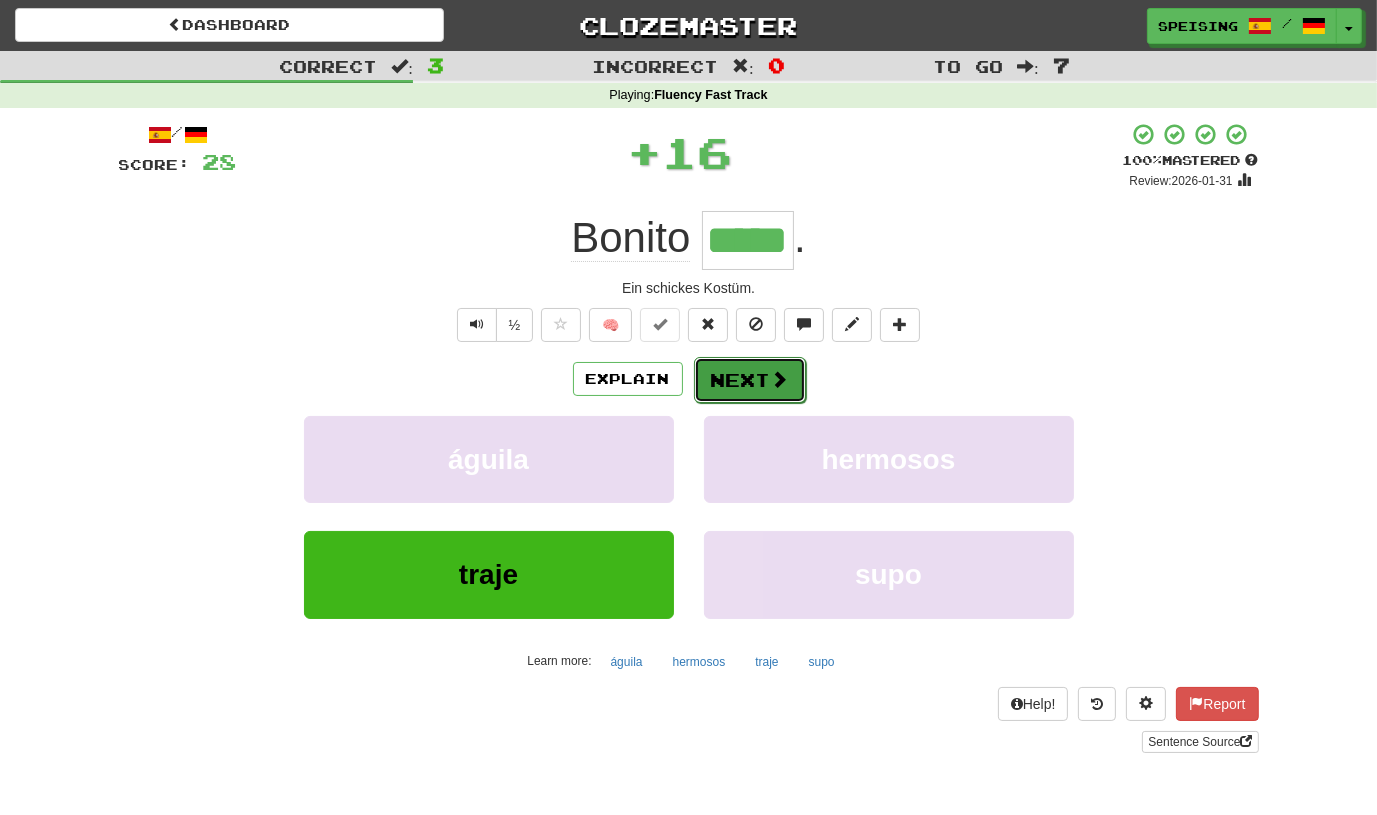click on "Next" at bounding box center (750, 380) 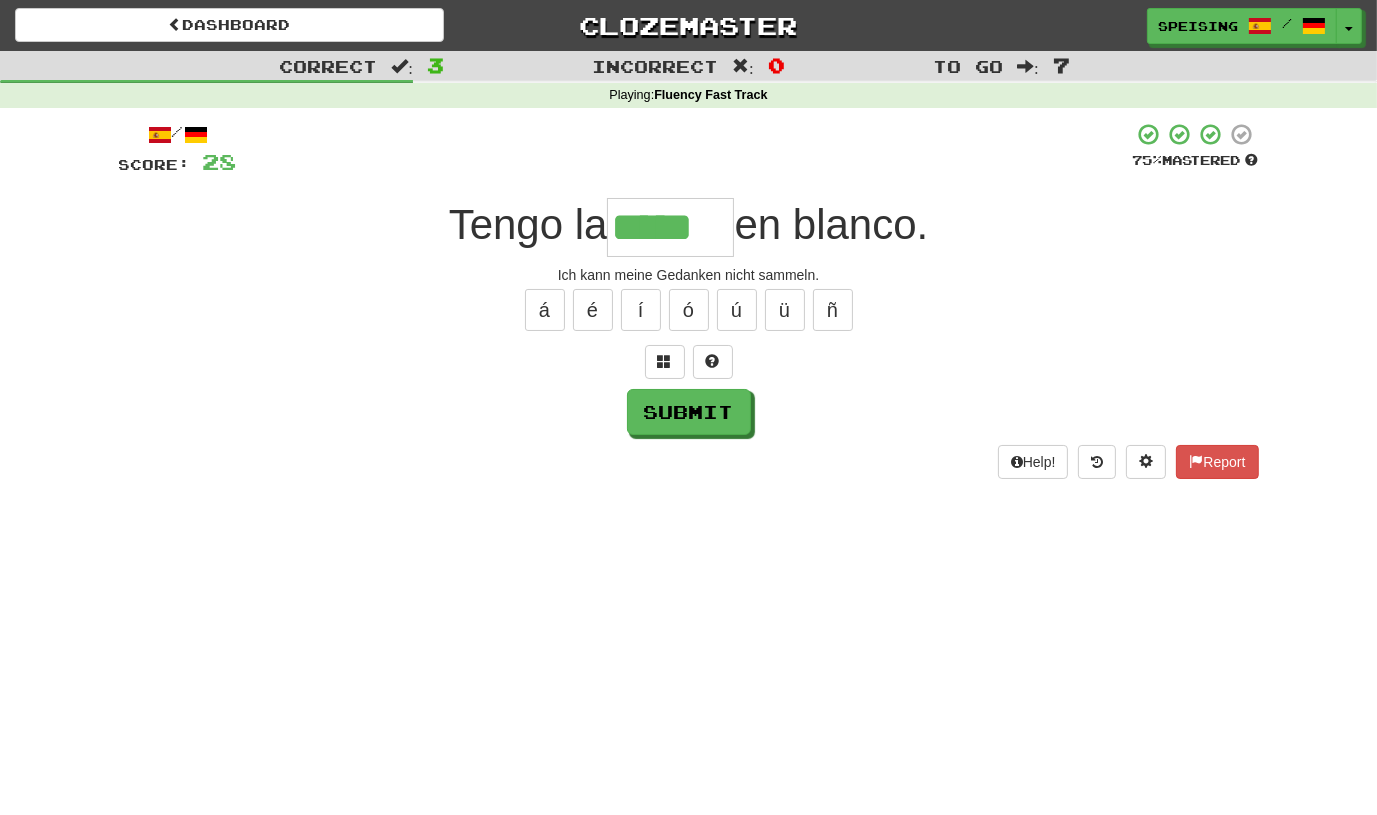 type on "*****" 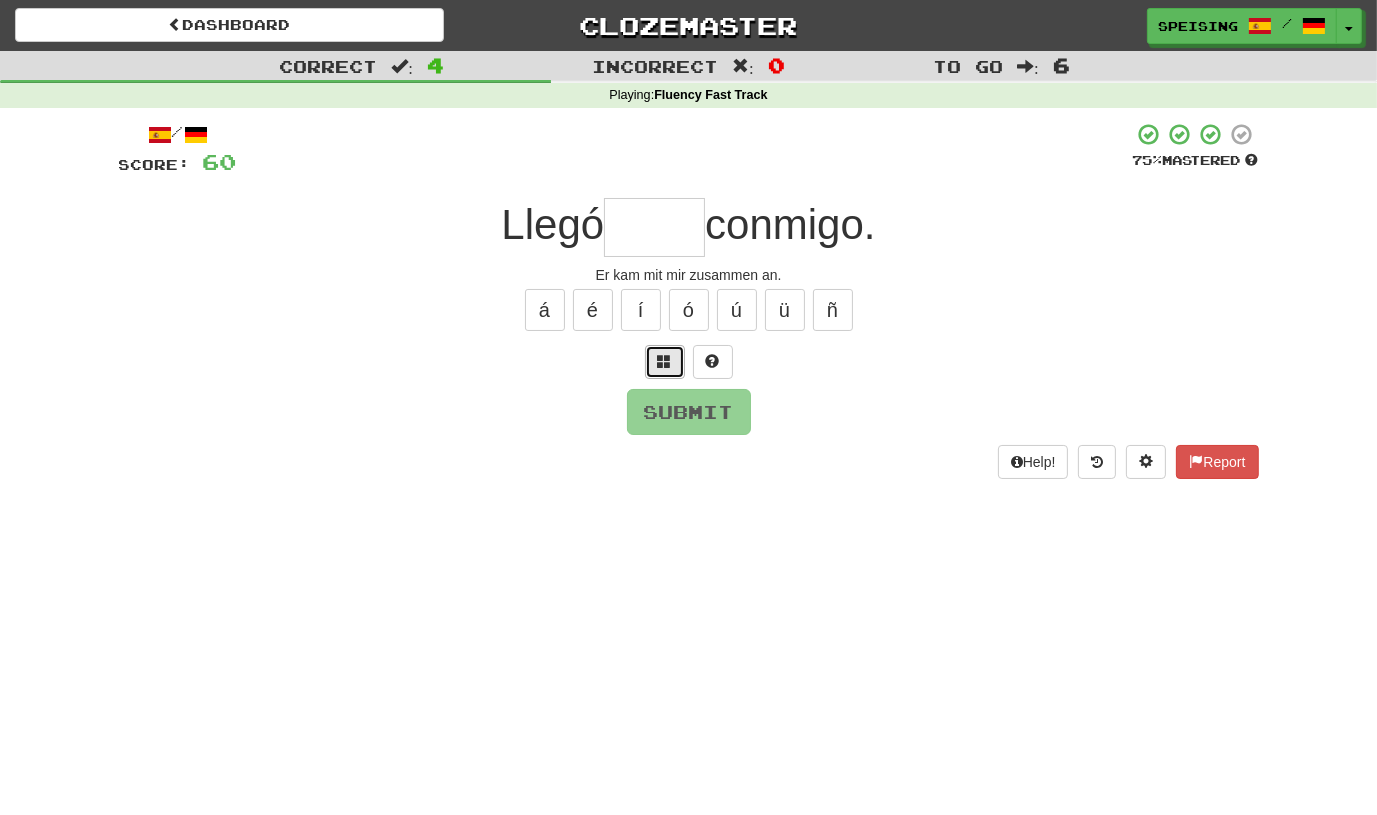 click at bounding box center (665, 361) 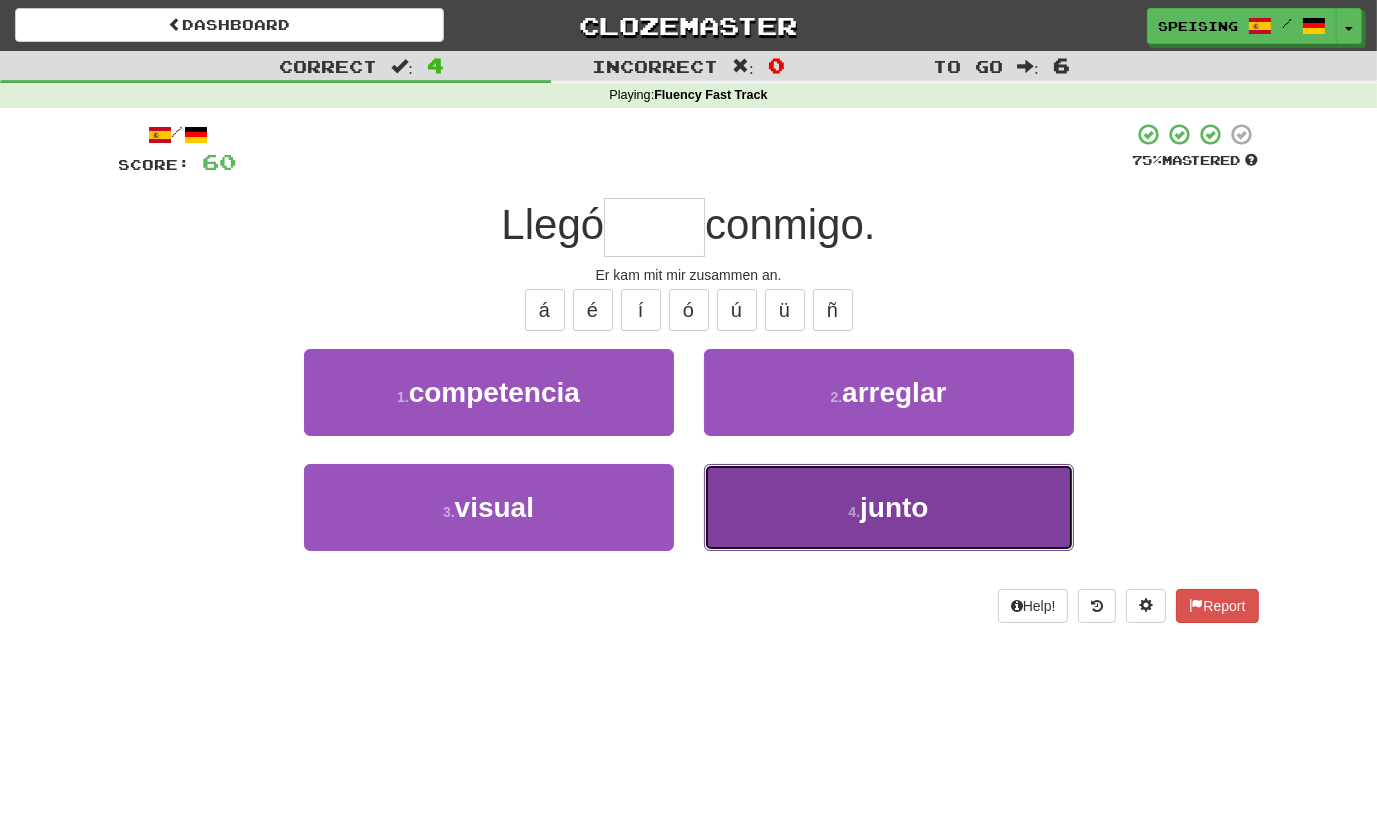click on "4 .  junto" at bounding box center (889, 507) 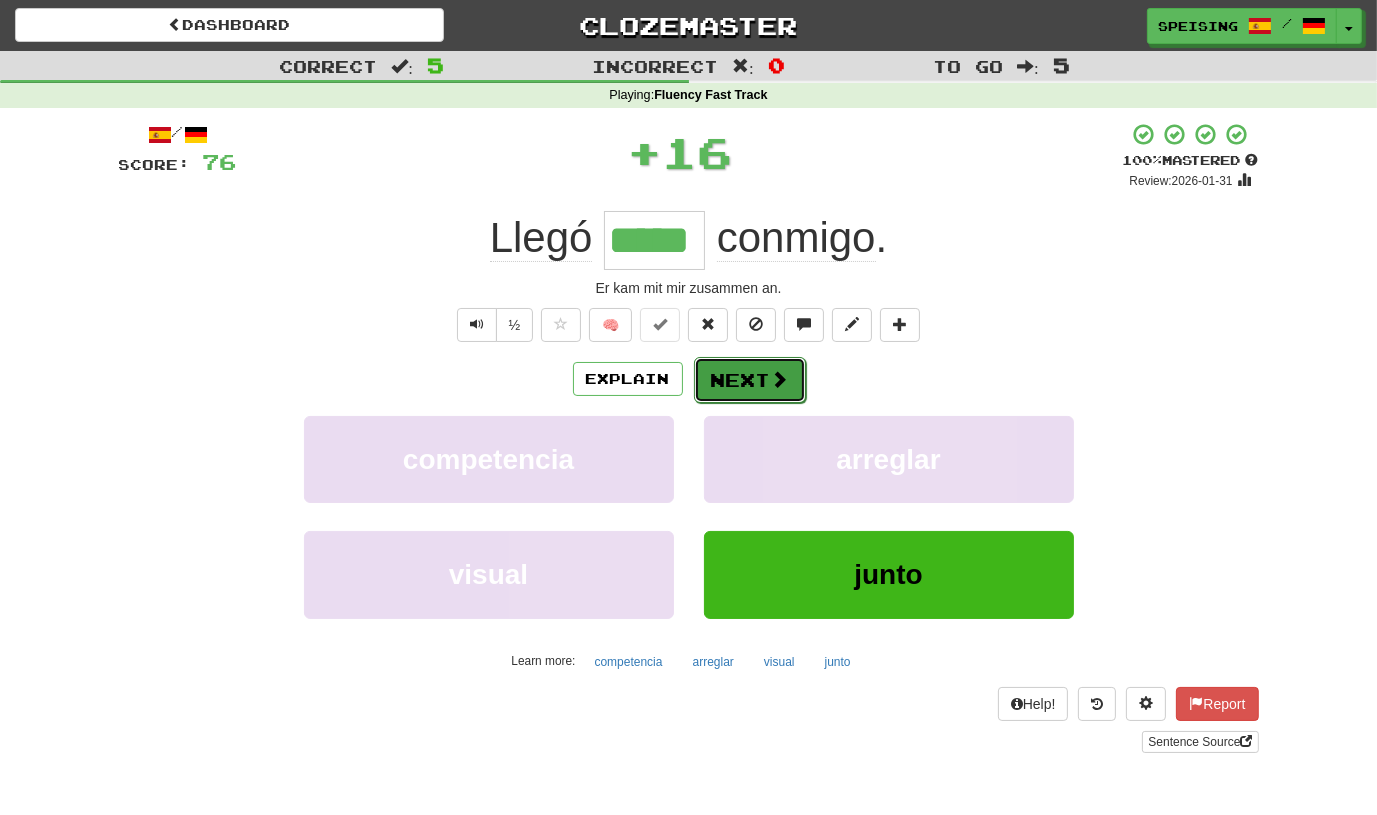 click on "Next" at bounding box center [750, 380] 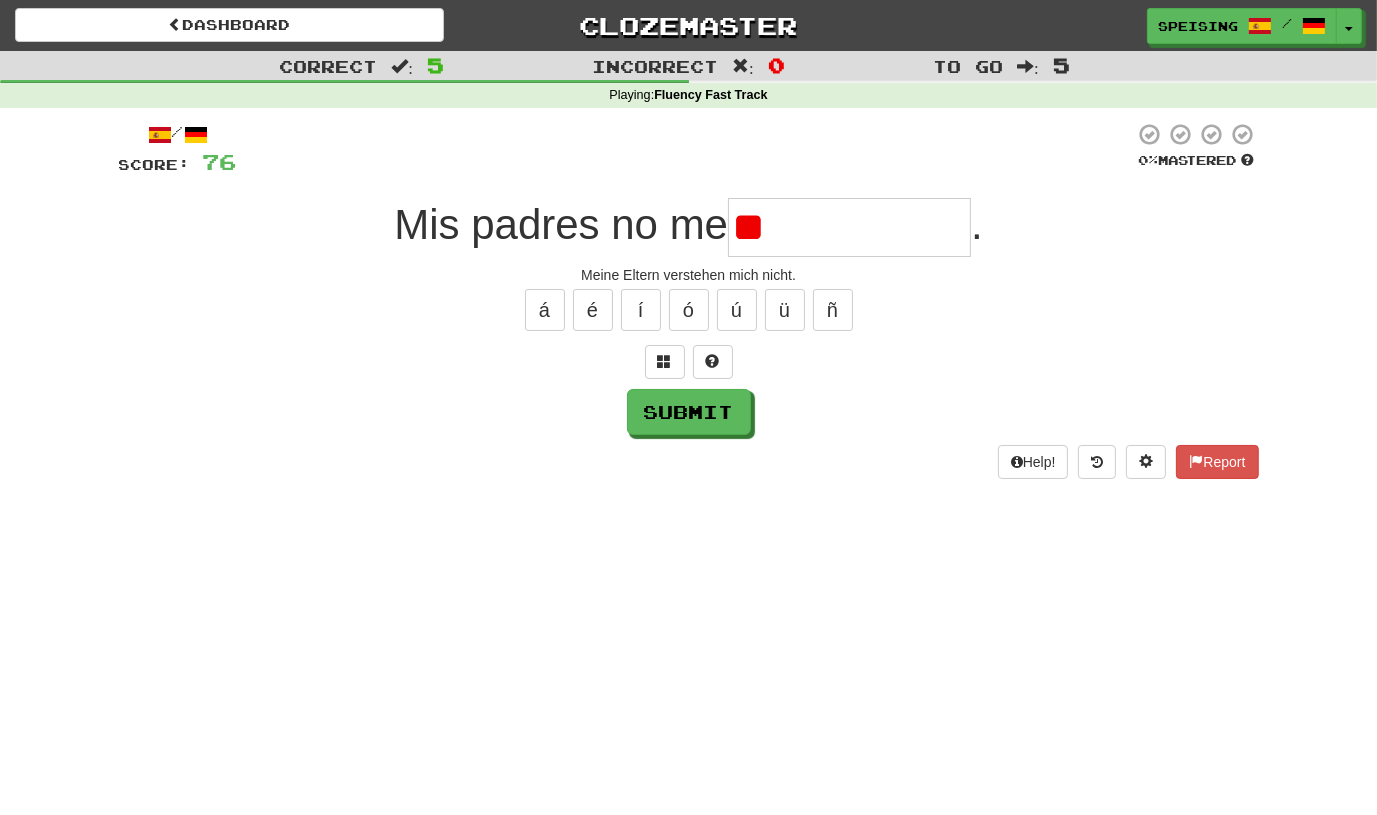 type on "*" 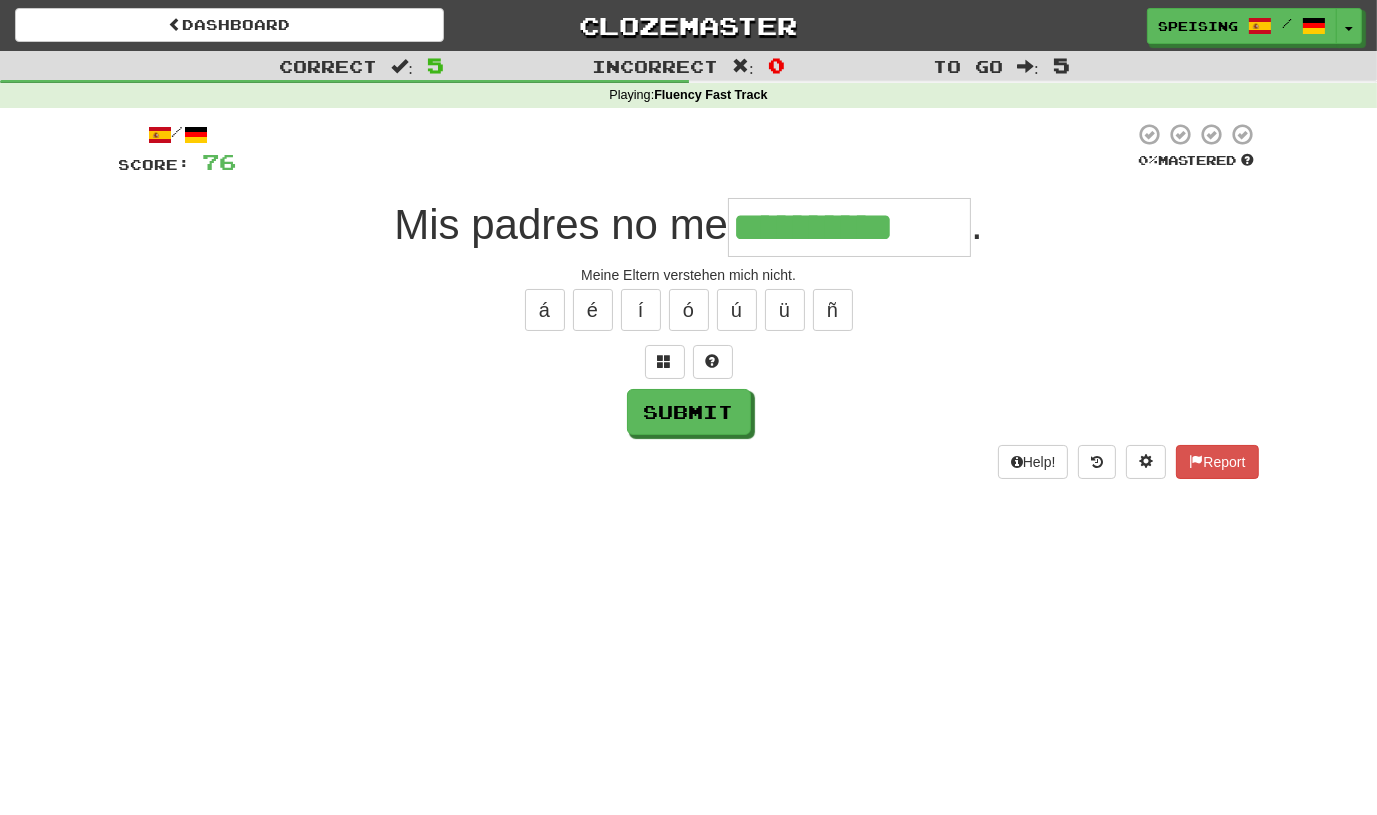 type on "**********" 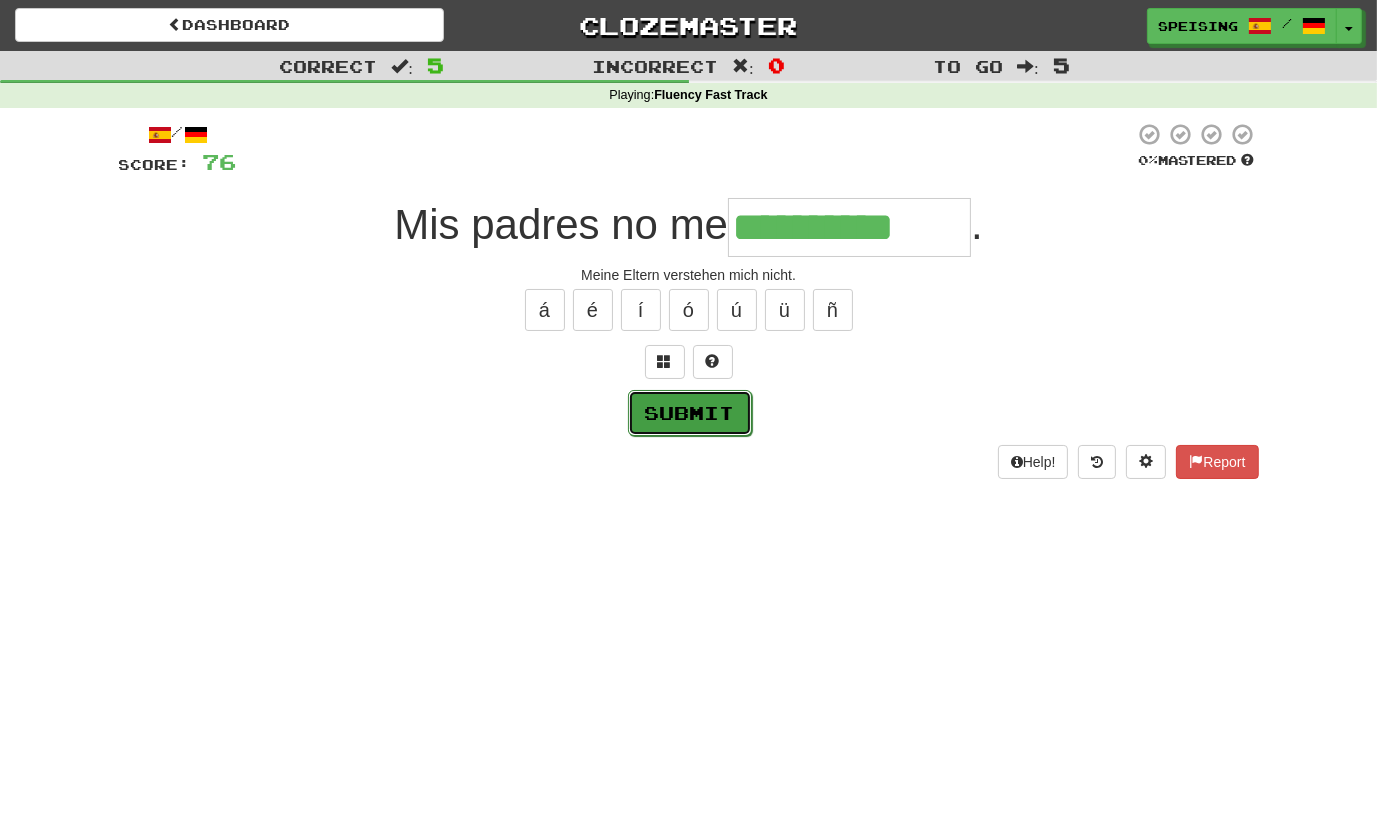 click on "Submit" at bounding box center (690, 413) 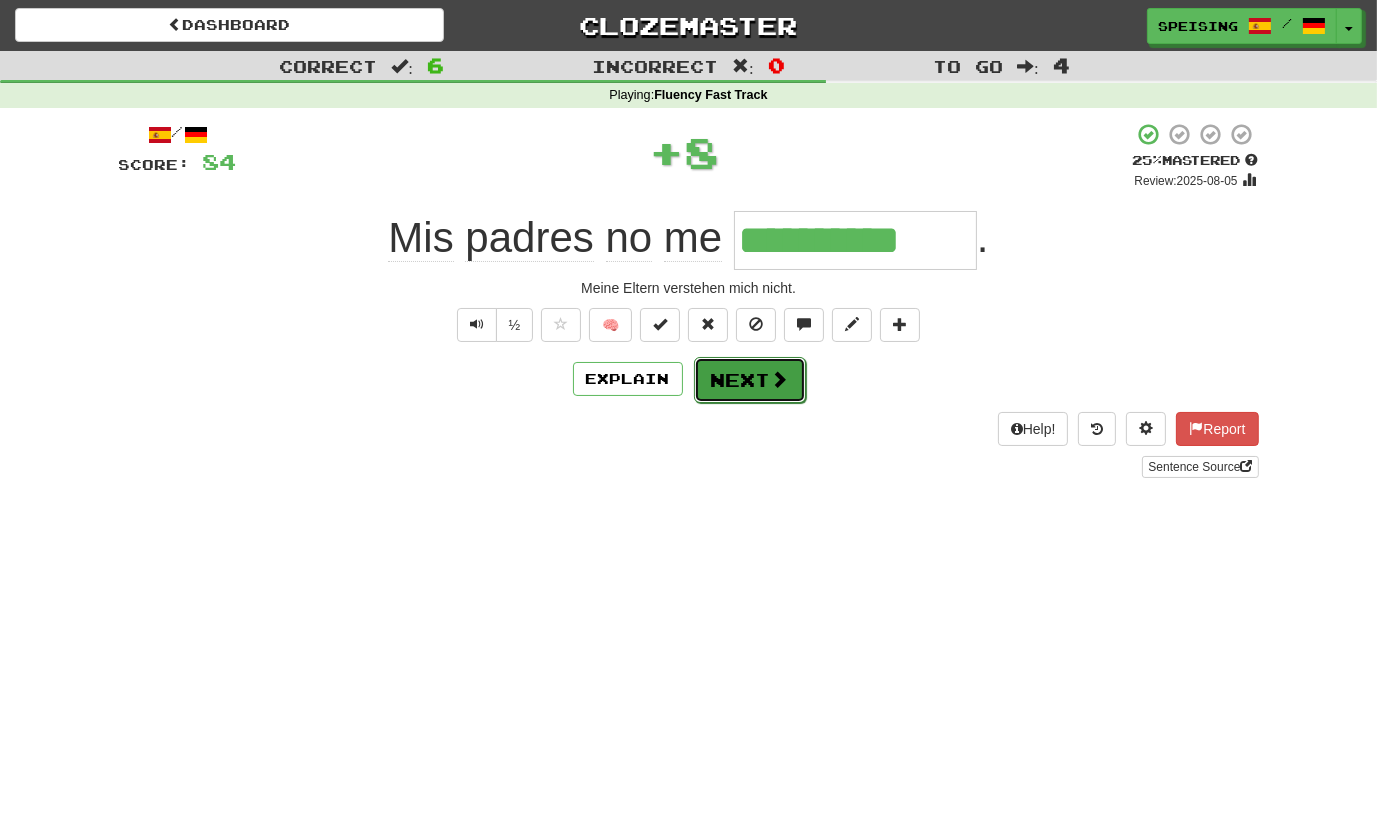 click at bounding box center [780, 379] 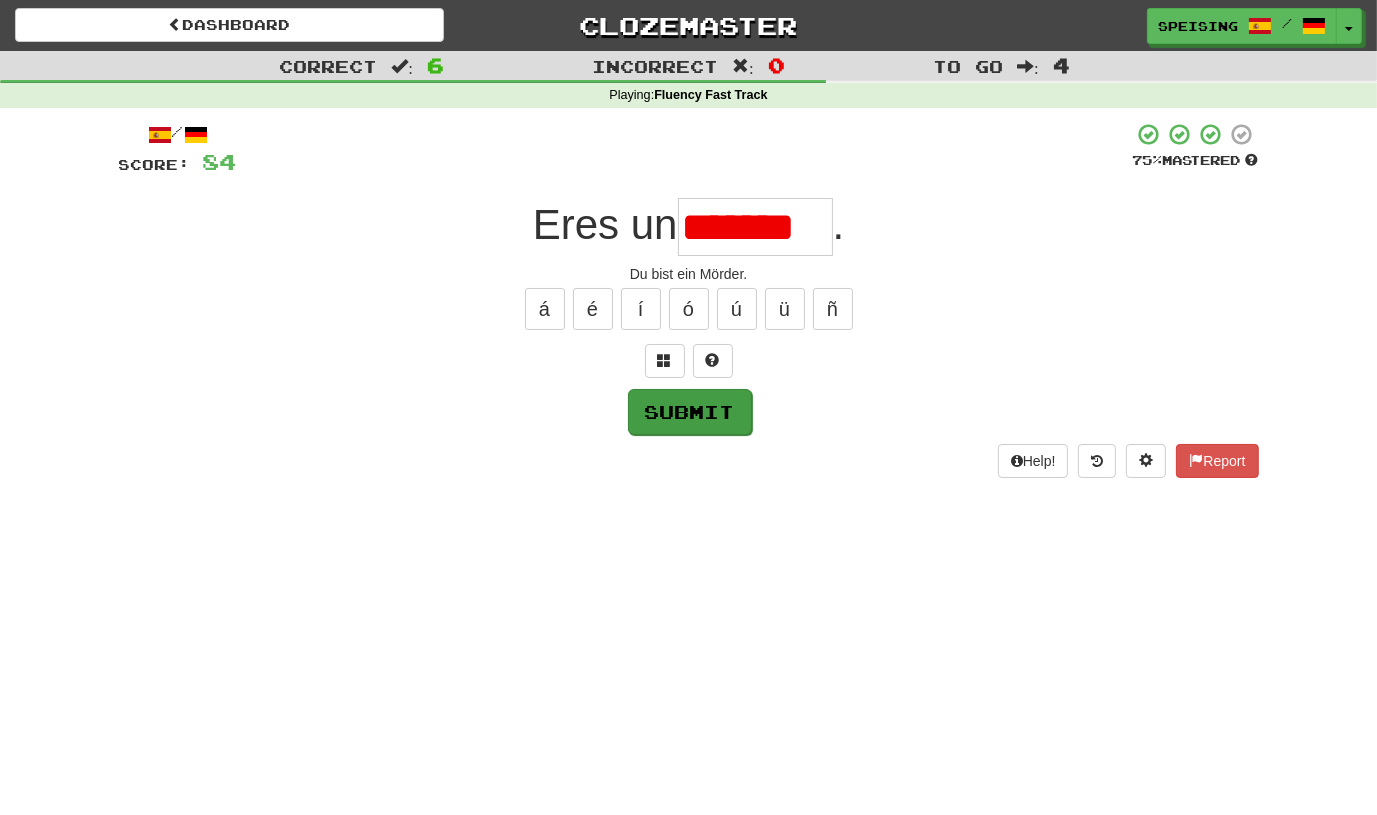 scroll, scrollTop: 0, scrollLeft: 0, axis: both 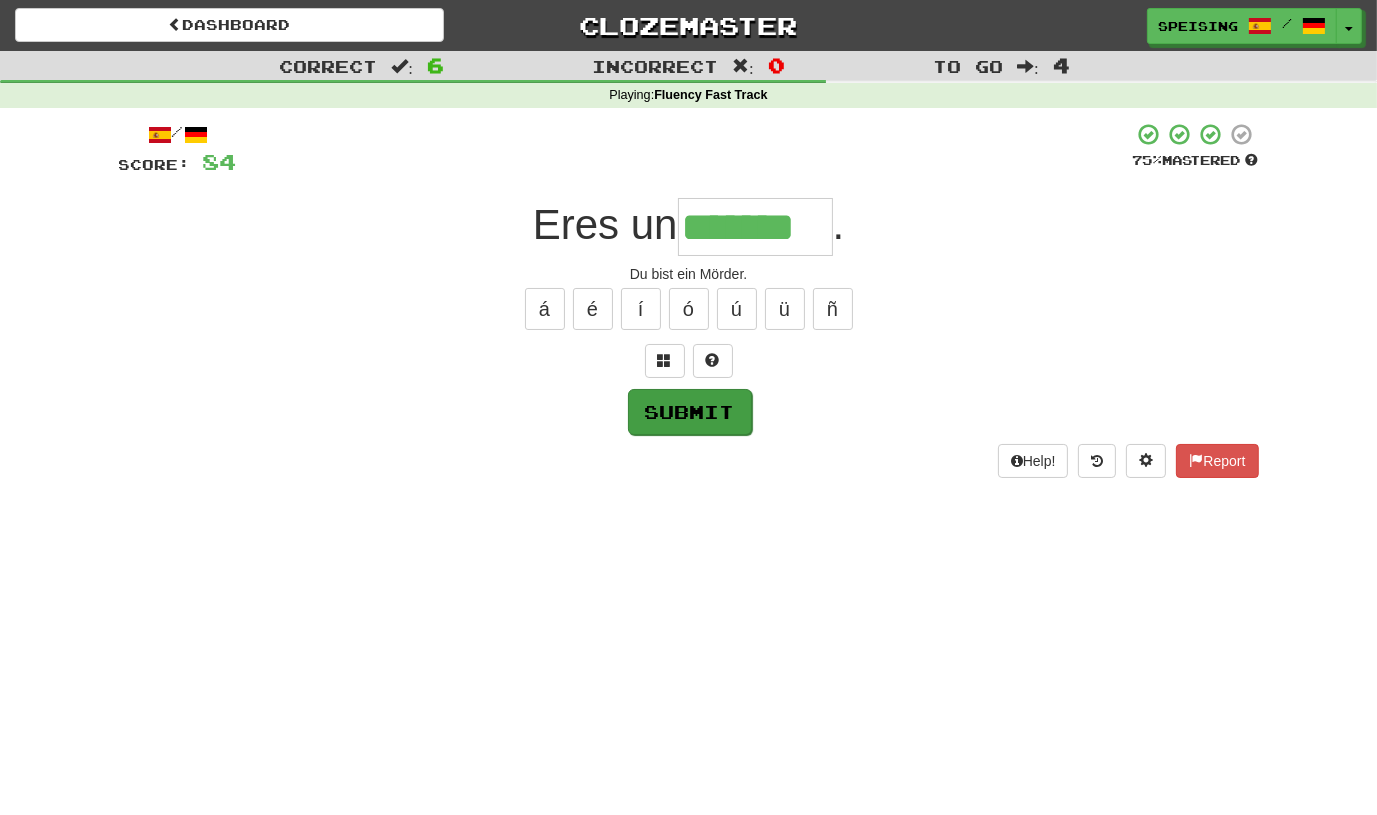 type on "*******" 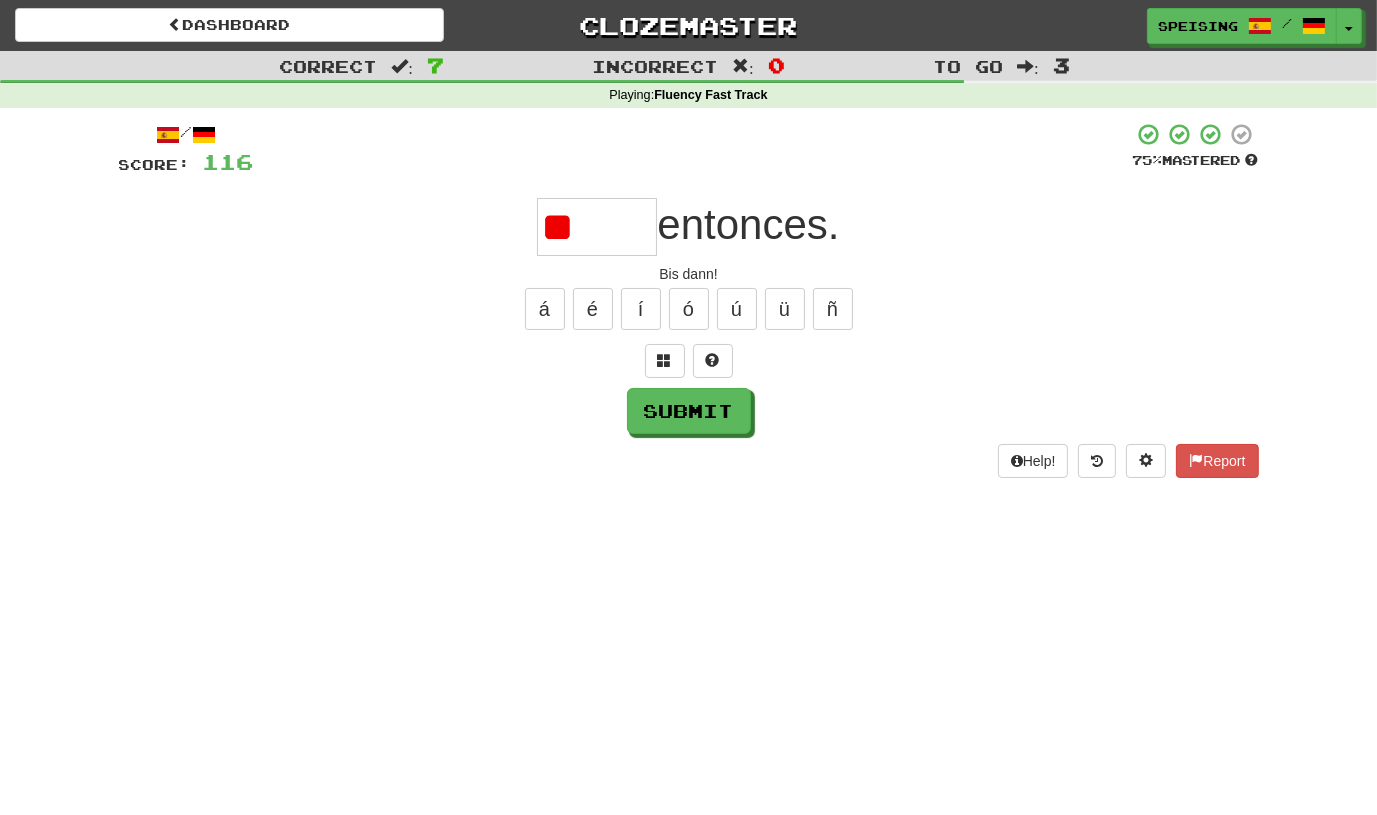 type on "*" 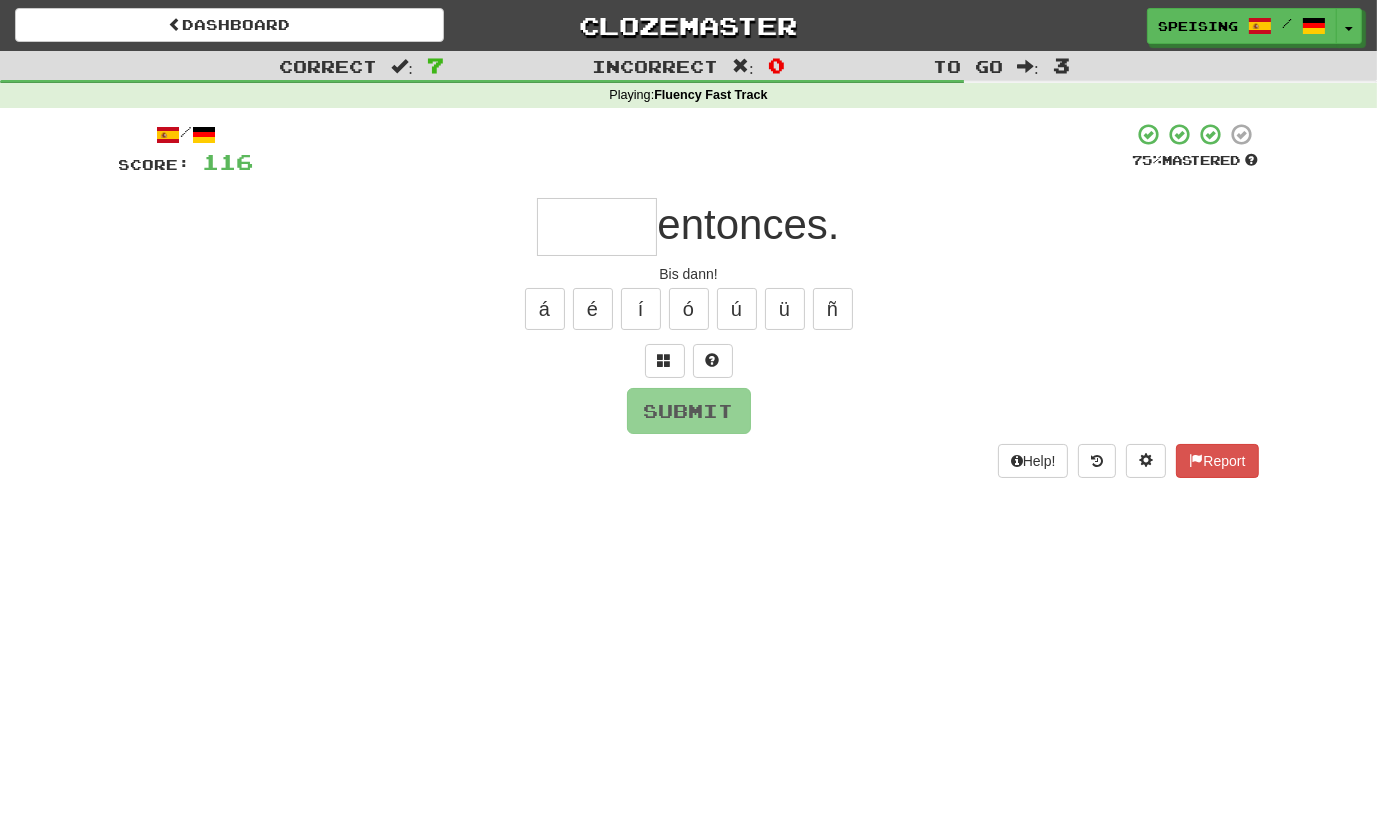 type on "*" 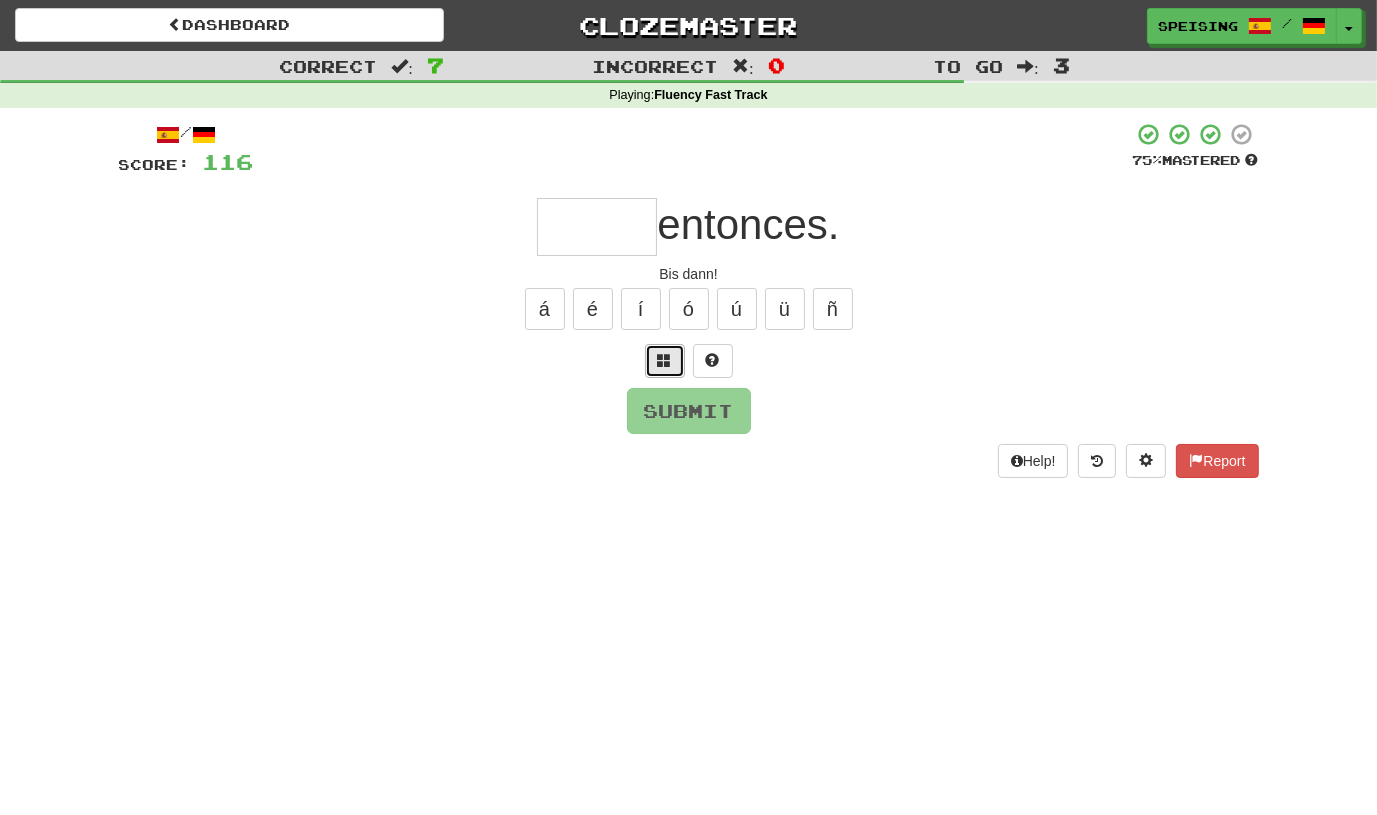 click at bounding box center (665, 360) 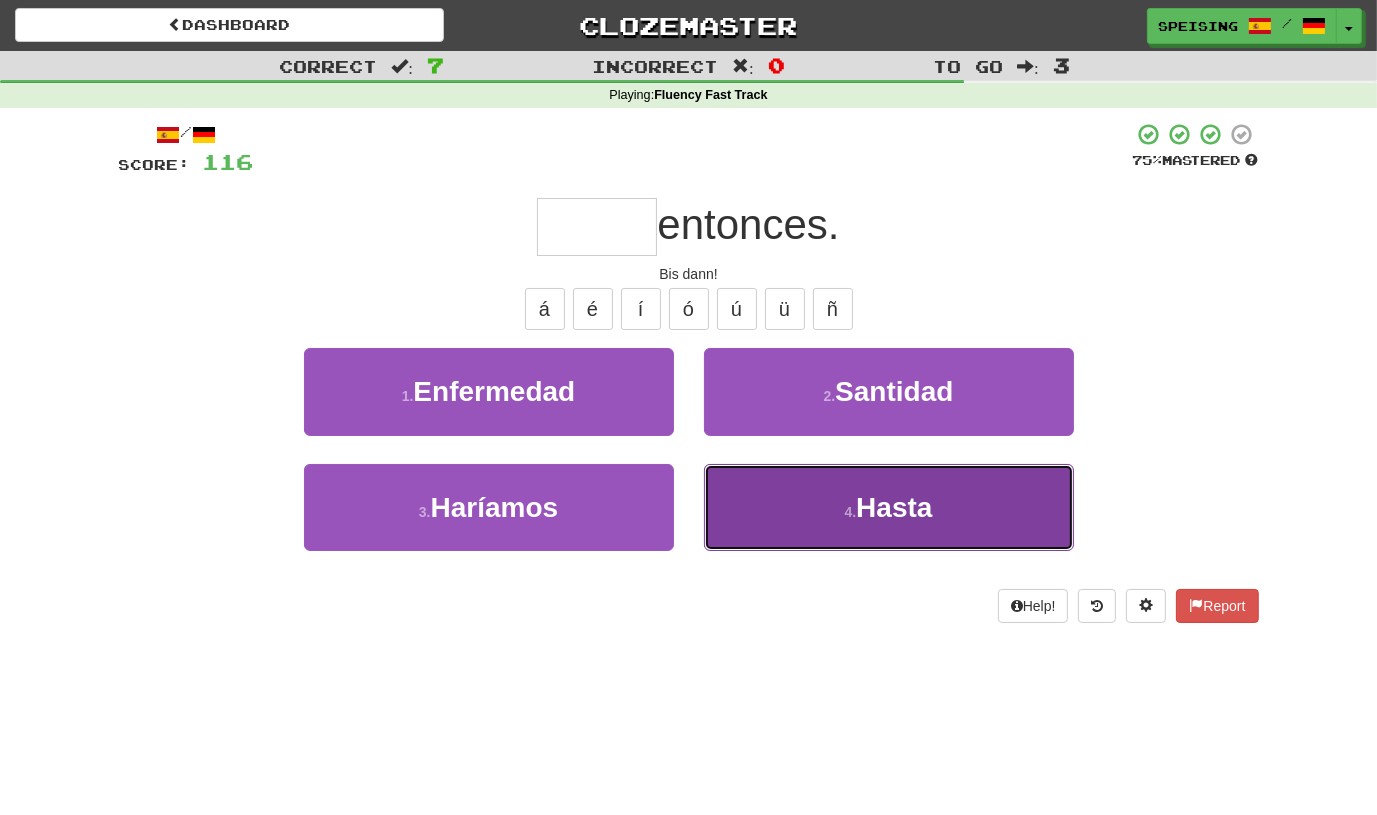 click on "4 ." at bounding box center [851, 512] 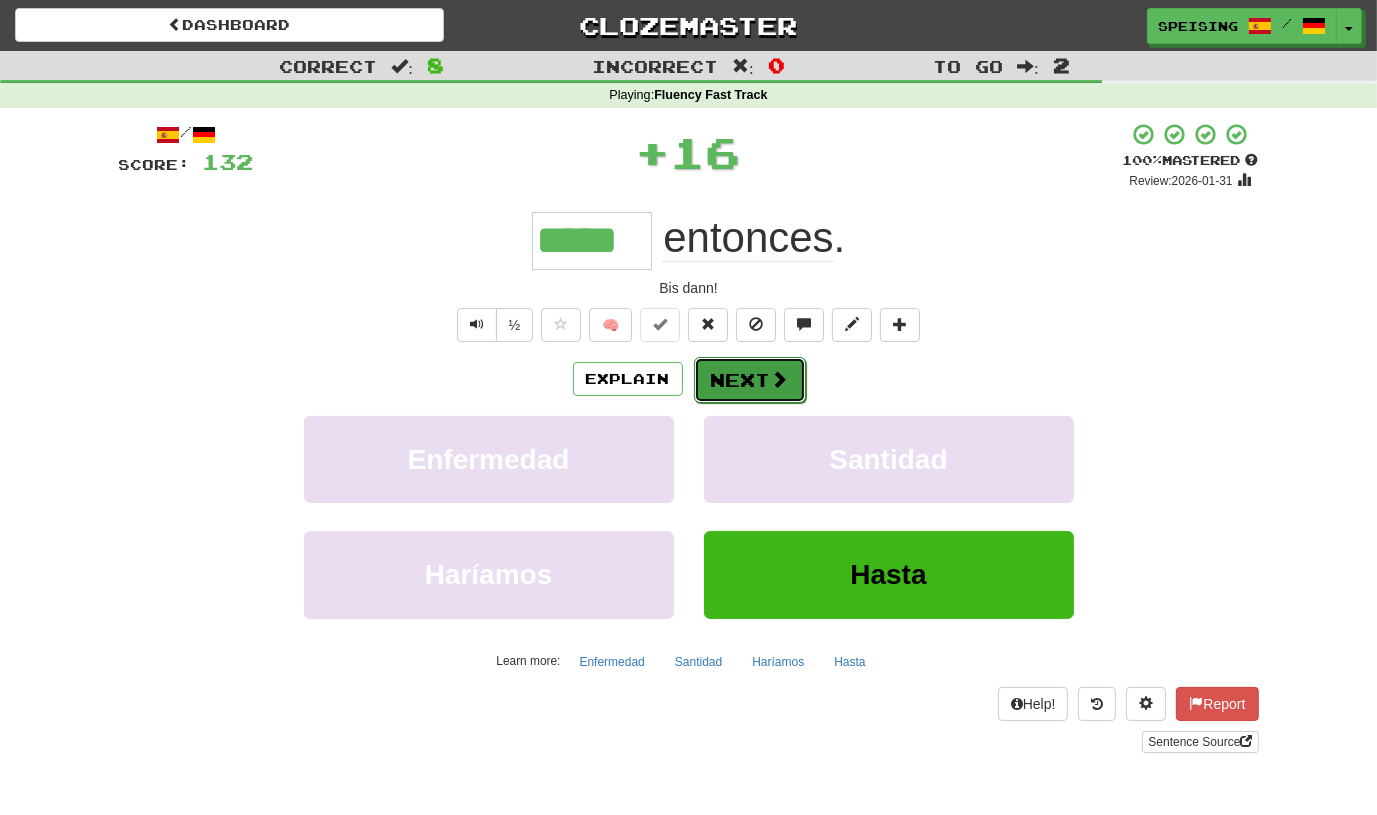 click on "Next" at bounding box center [750, 380] 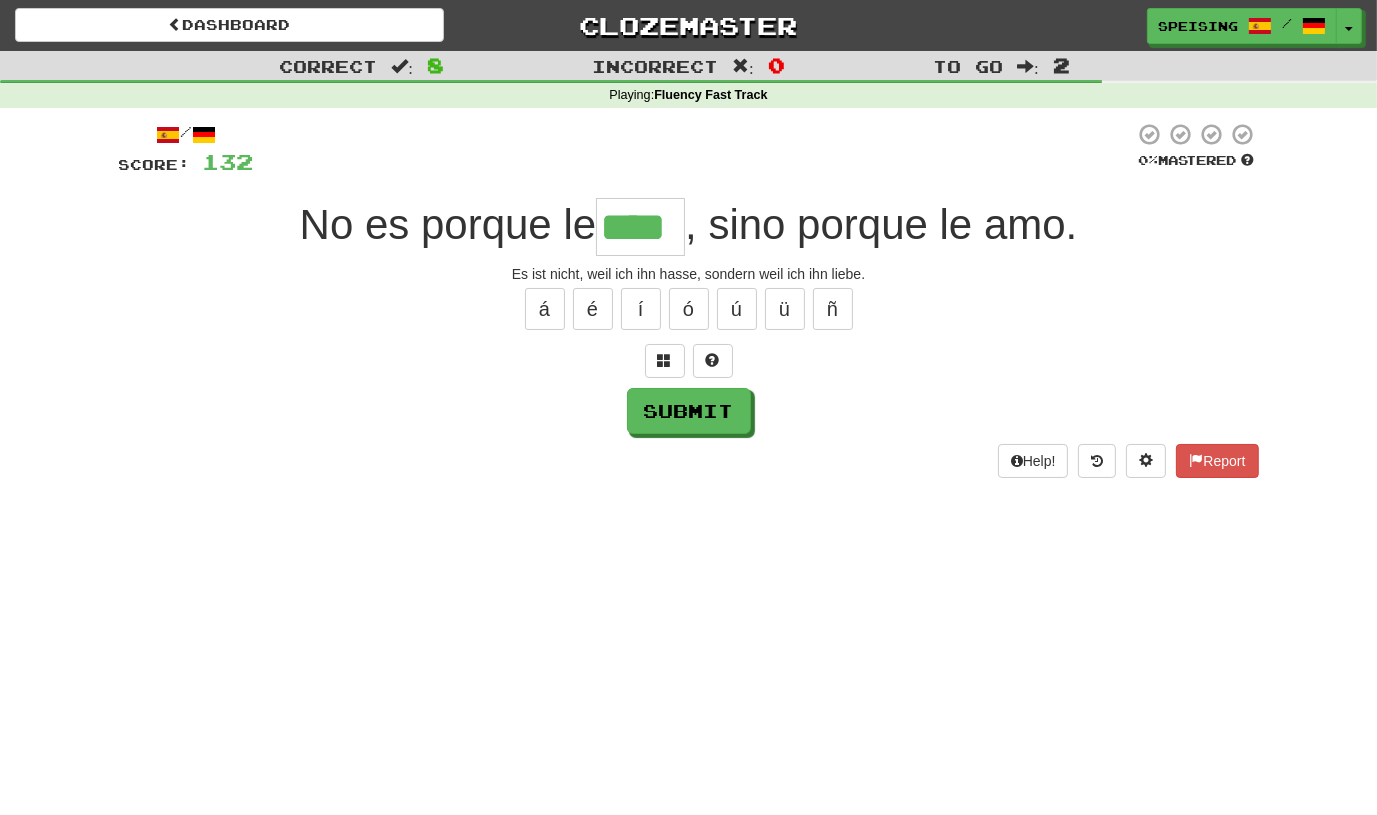 type on "****" 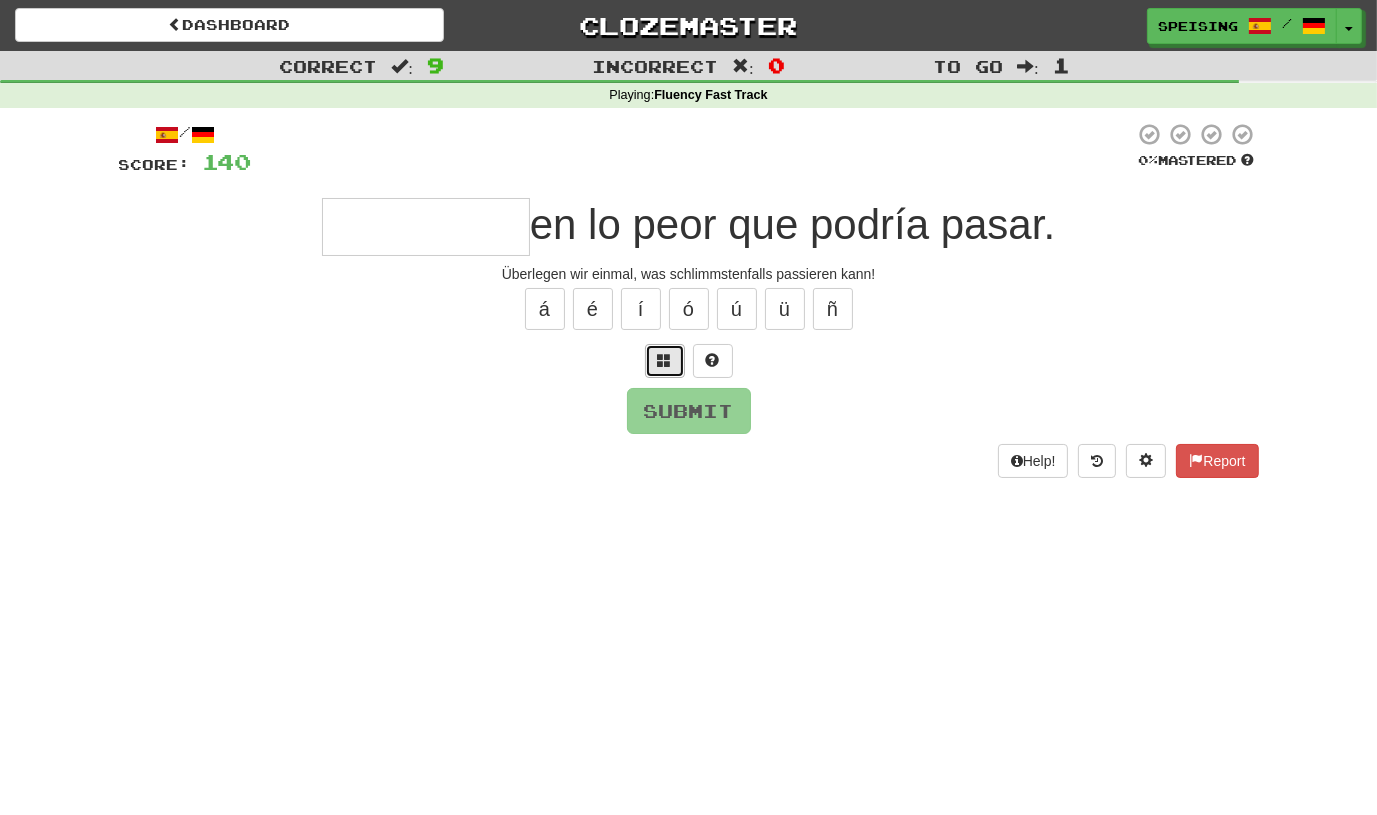 click at bounding box center [665, 361] 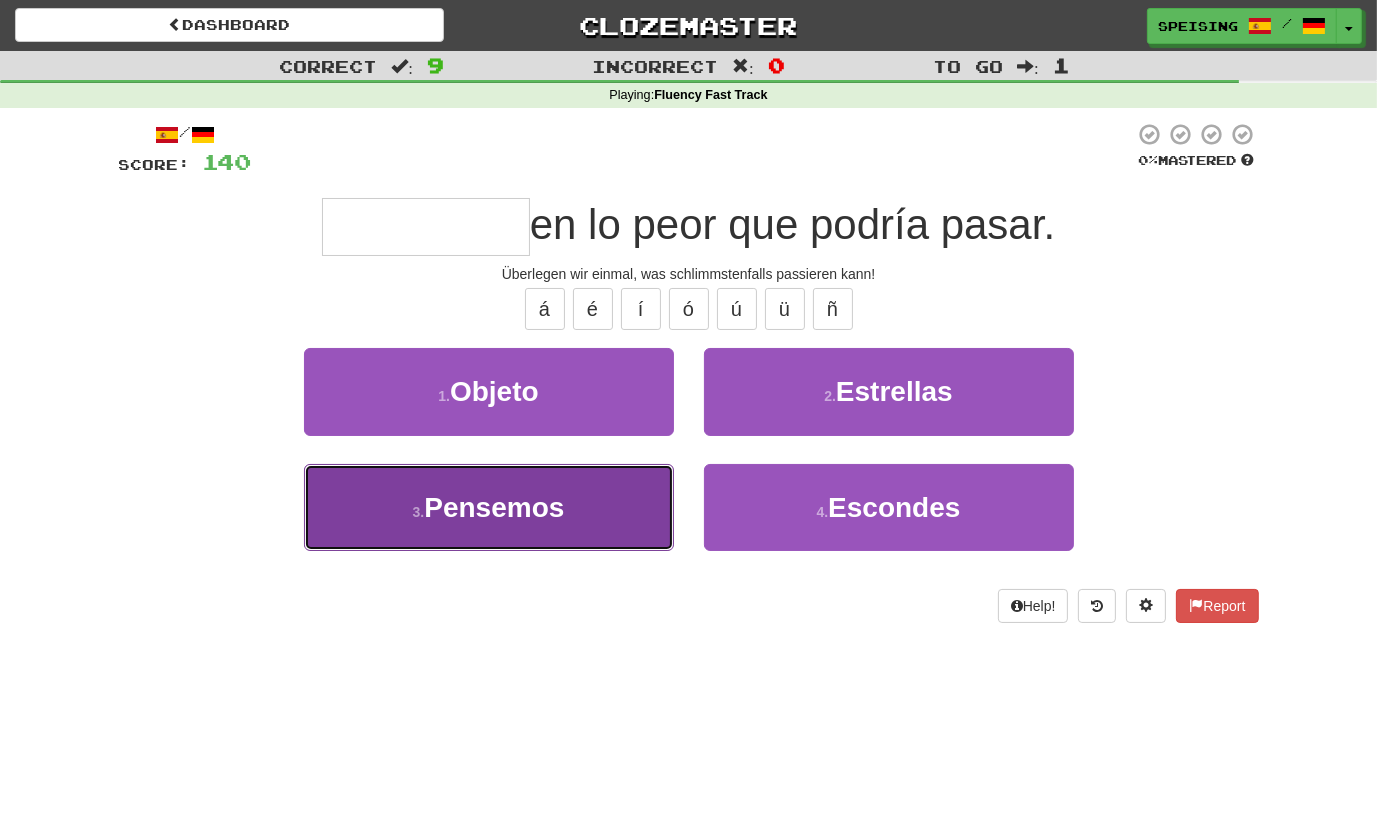 click on "3 .  Pensemos" at bounding box center [489, 507] 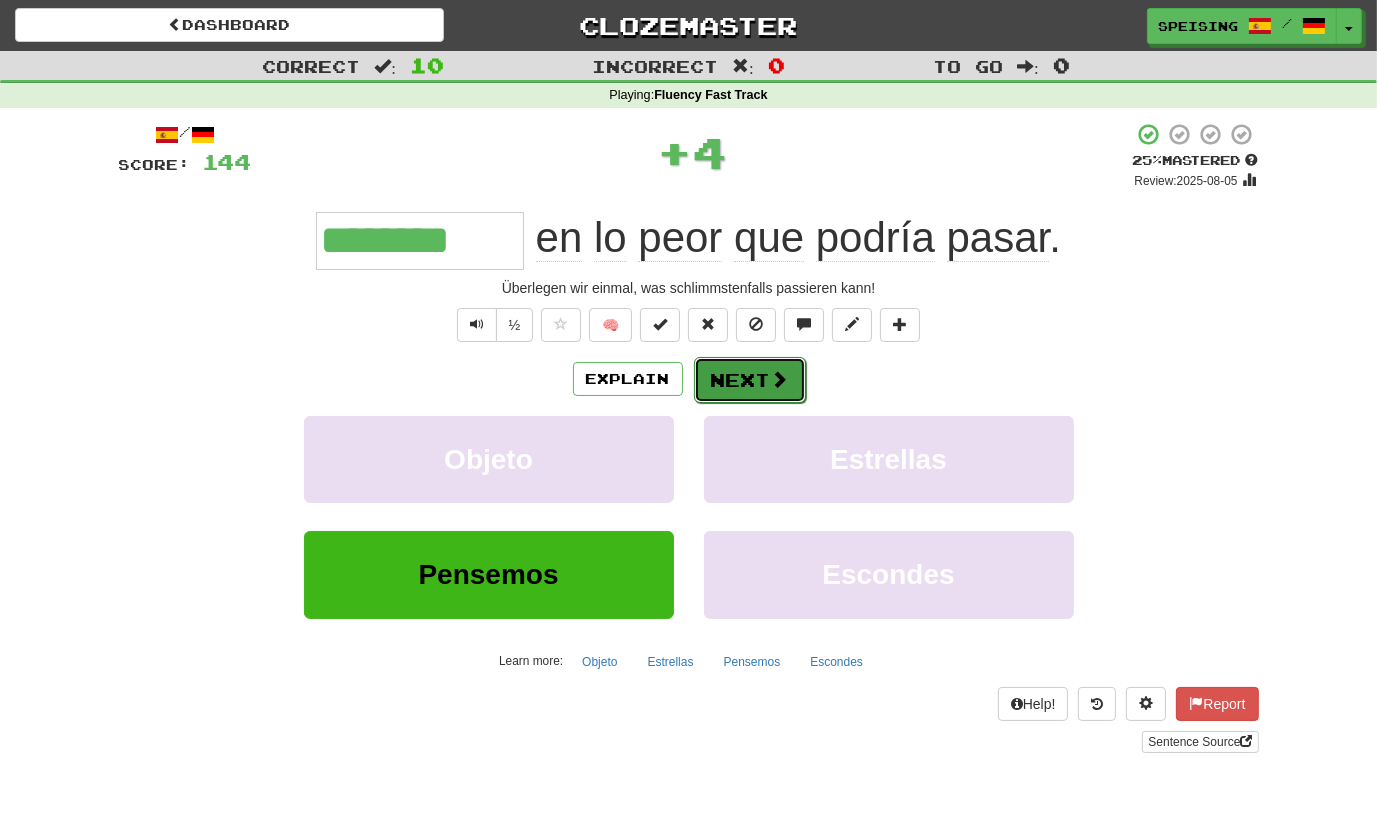 click on "Next" at bounding box center [750, 380] 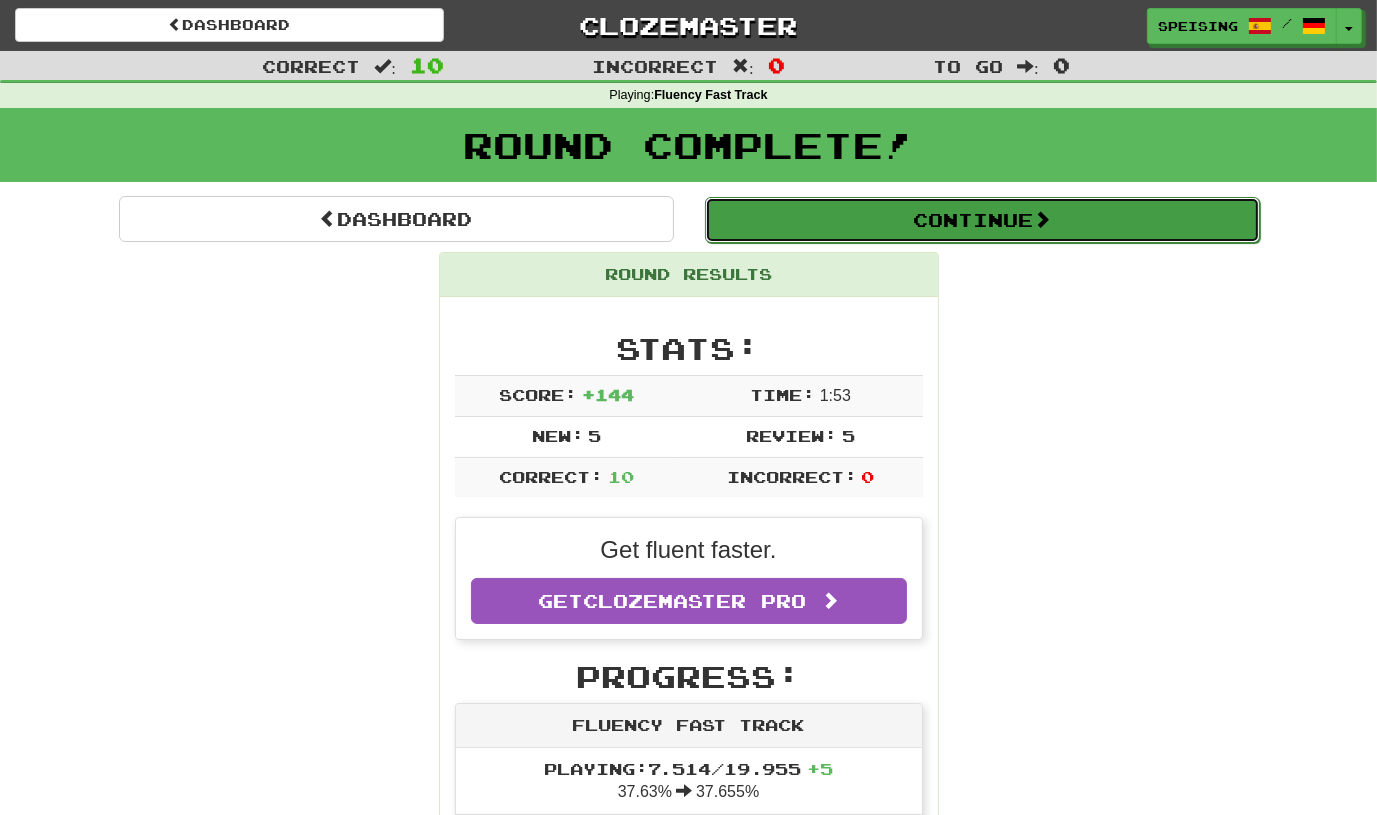 click on "Continue" at bounding box center (982, 220) 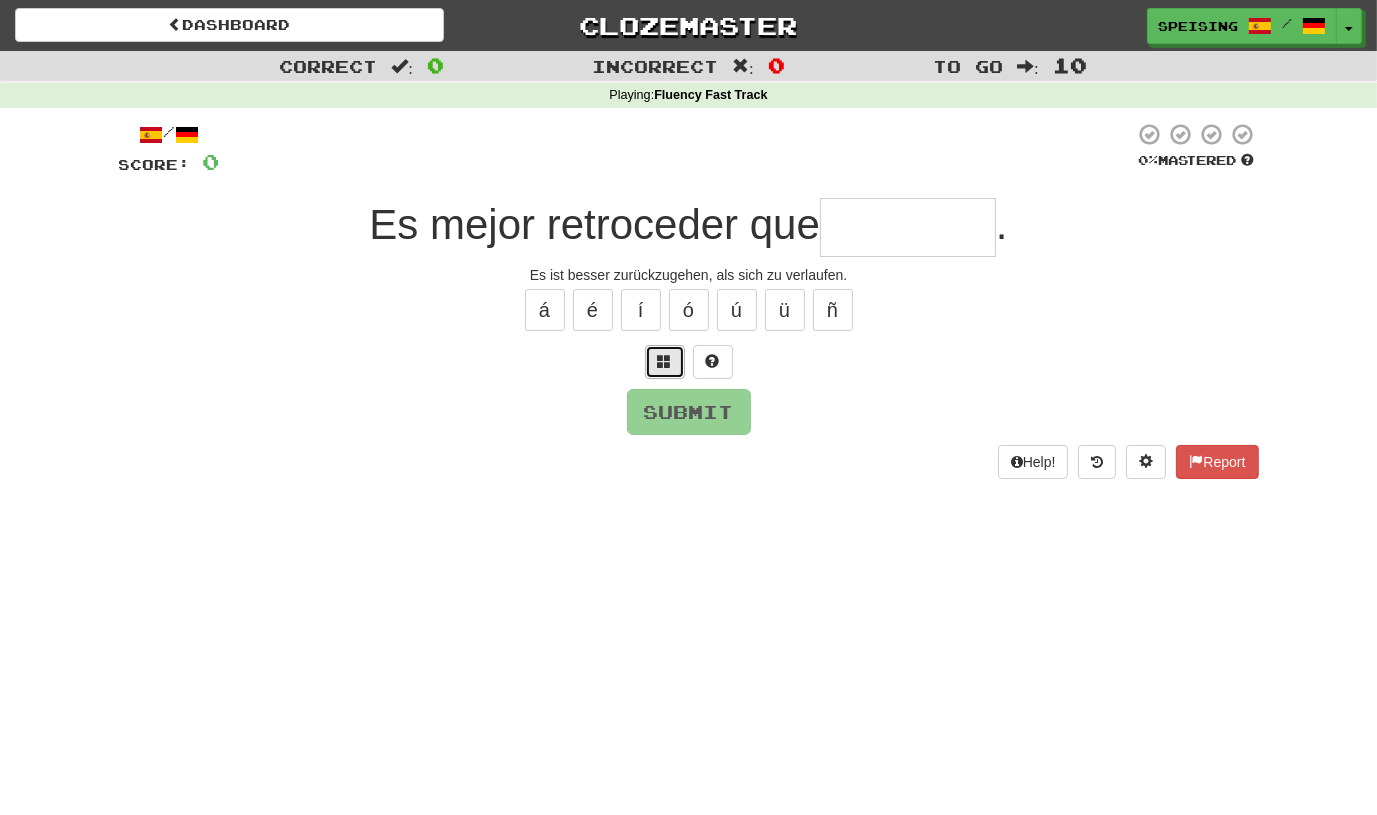 click at bounding box center (665, 362) 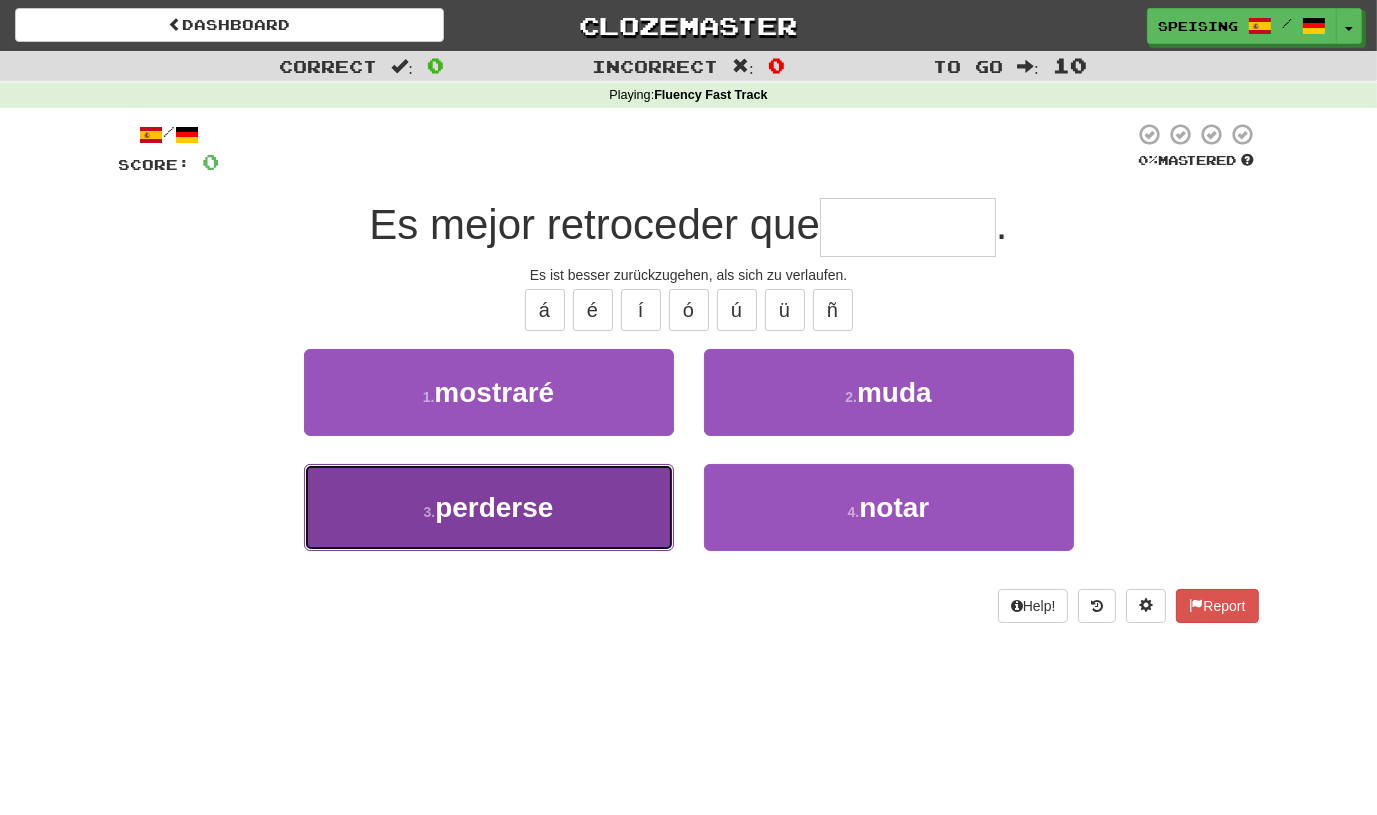 click on "3 .  perderse" at bounding box center (489, 507) 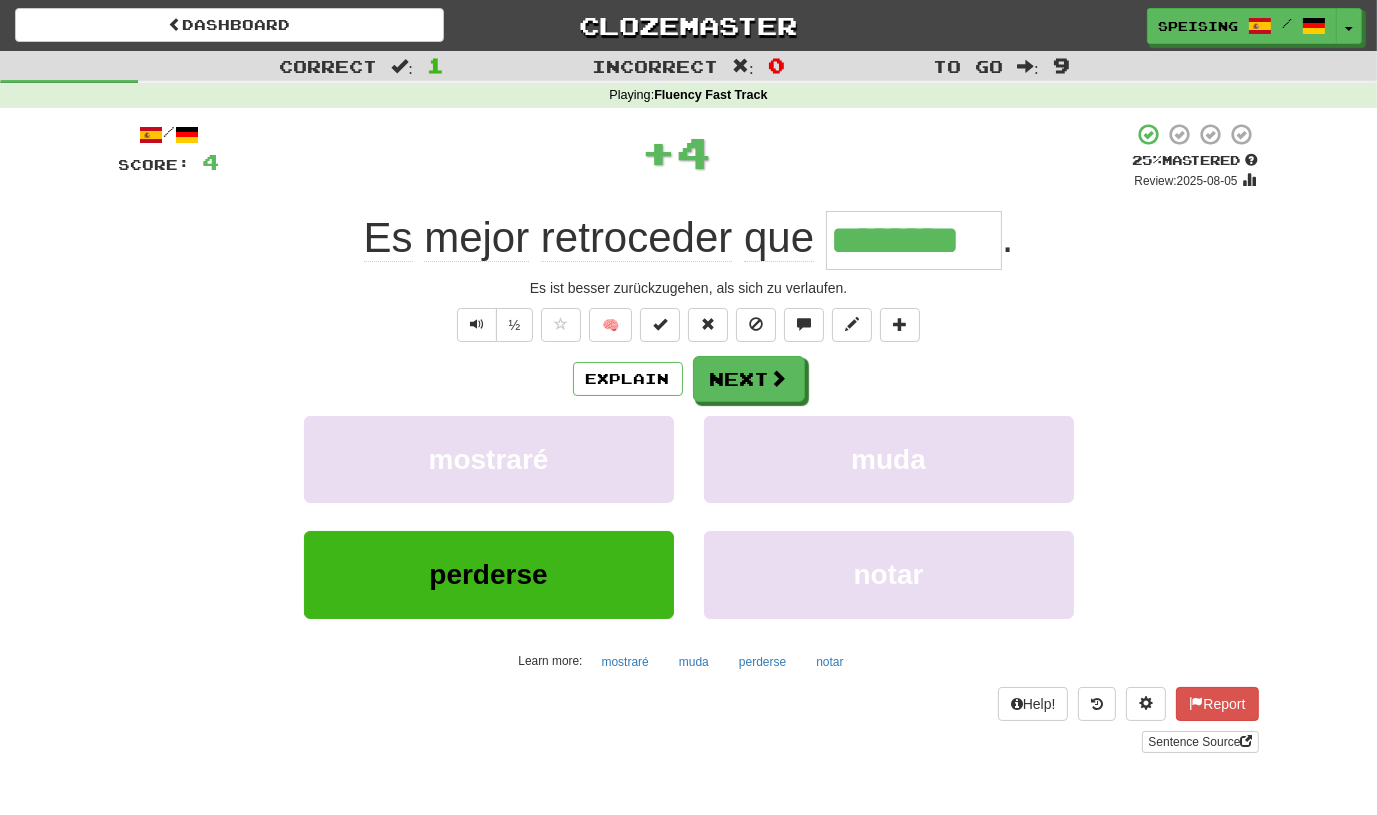 click on "Explain Next" at bounding box center (689, 379) 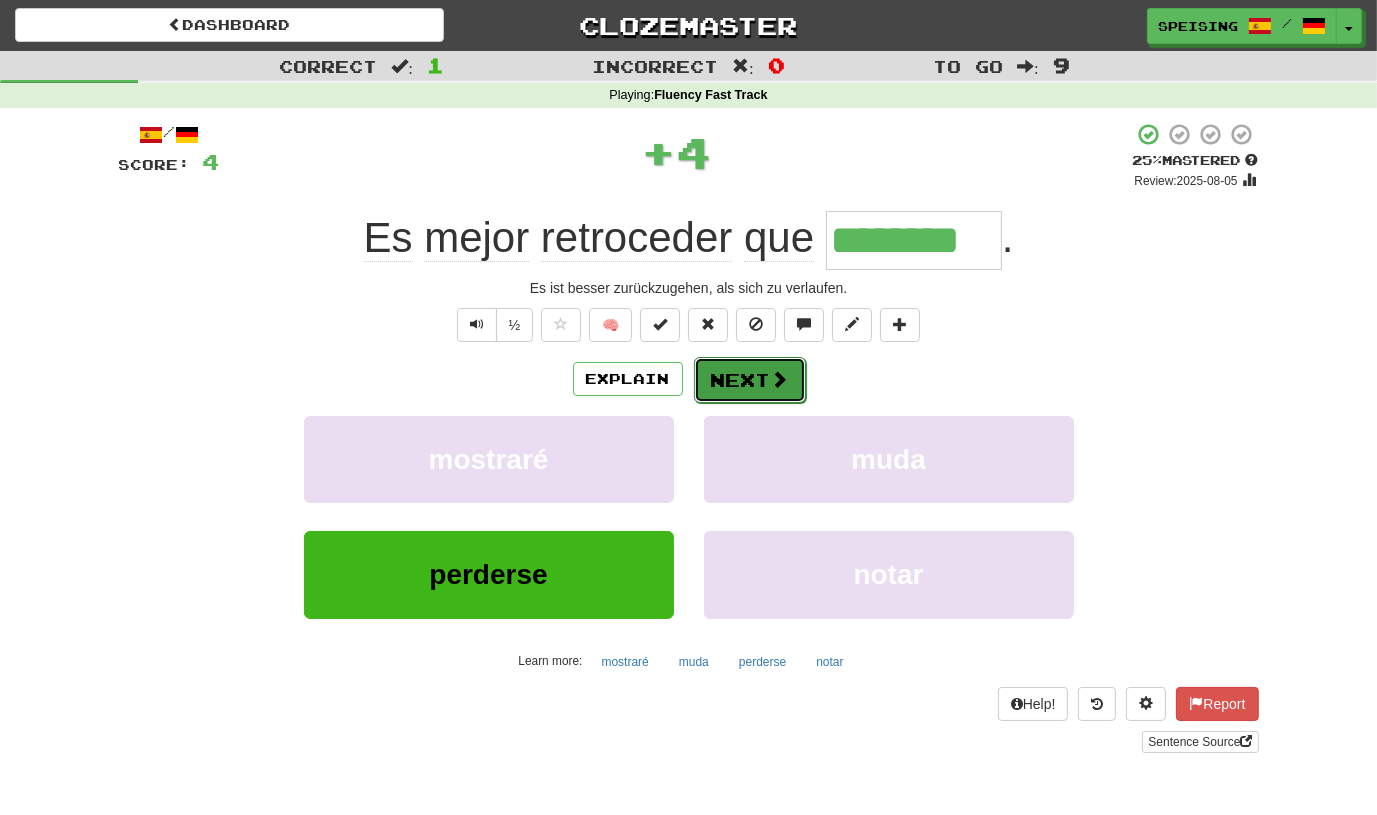 click on "Next" at bounding box center [750, 380] 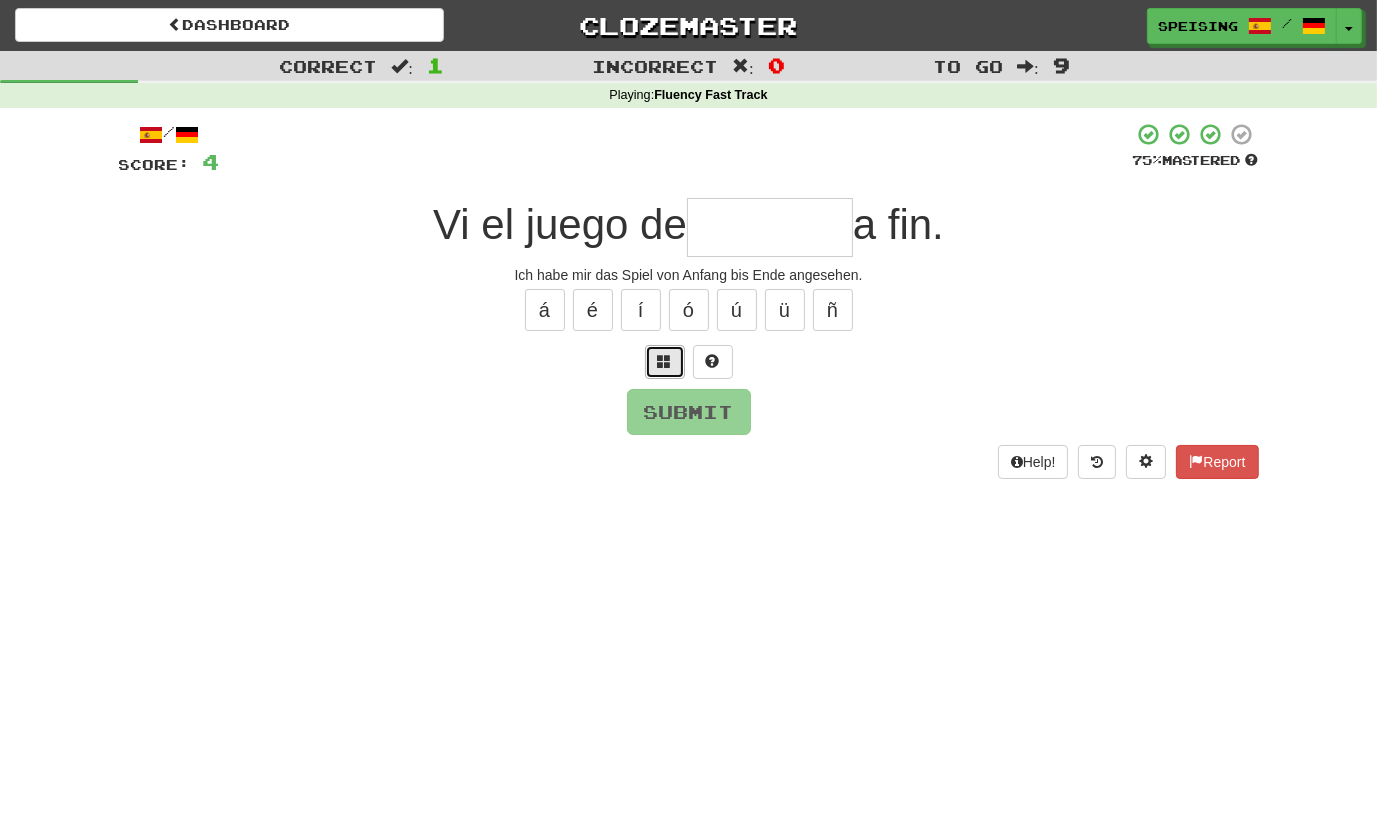 click at bounding box center [665, 361] 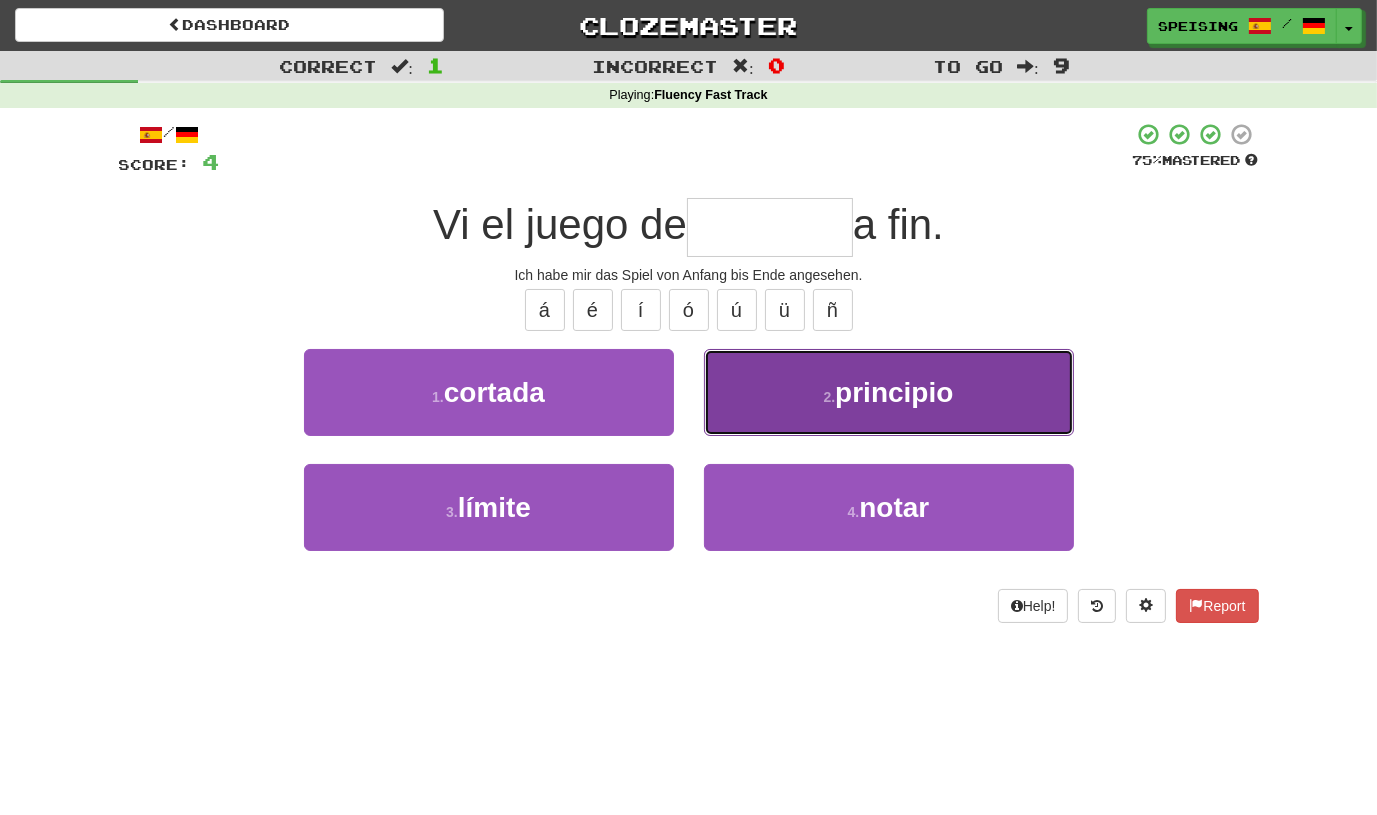 click on "2 .  principio" at bounding box center [889, 392] 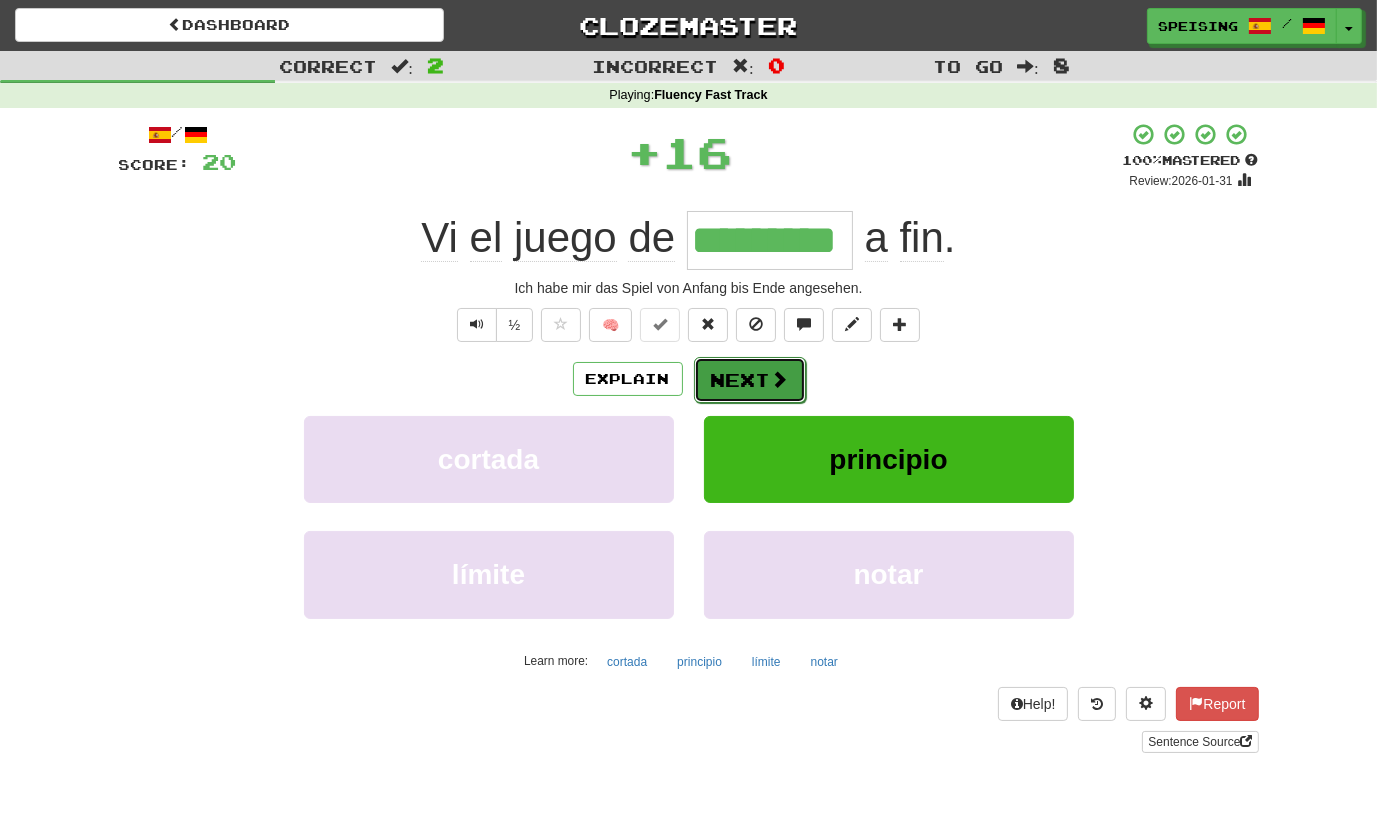 click on "Next" at bounding box center [750, 380] 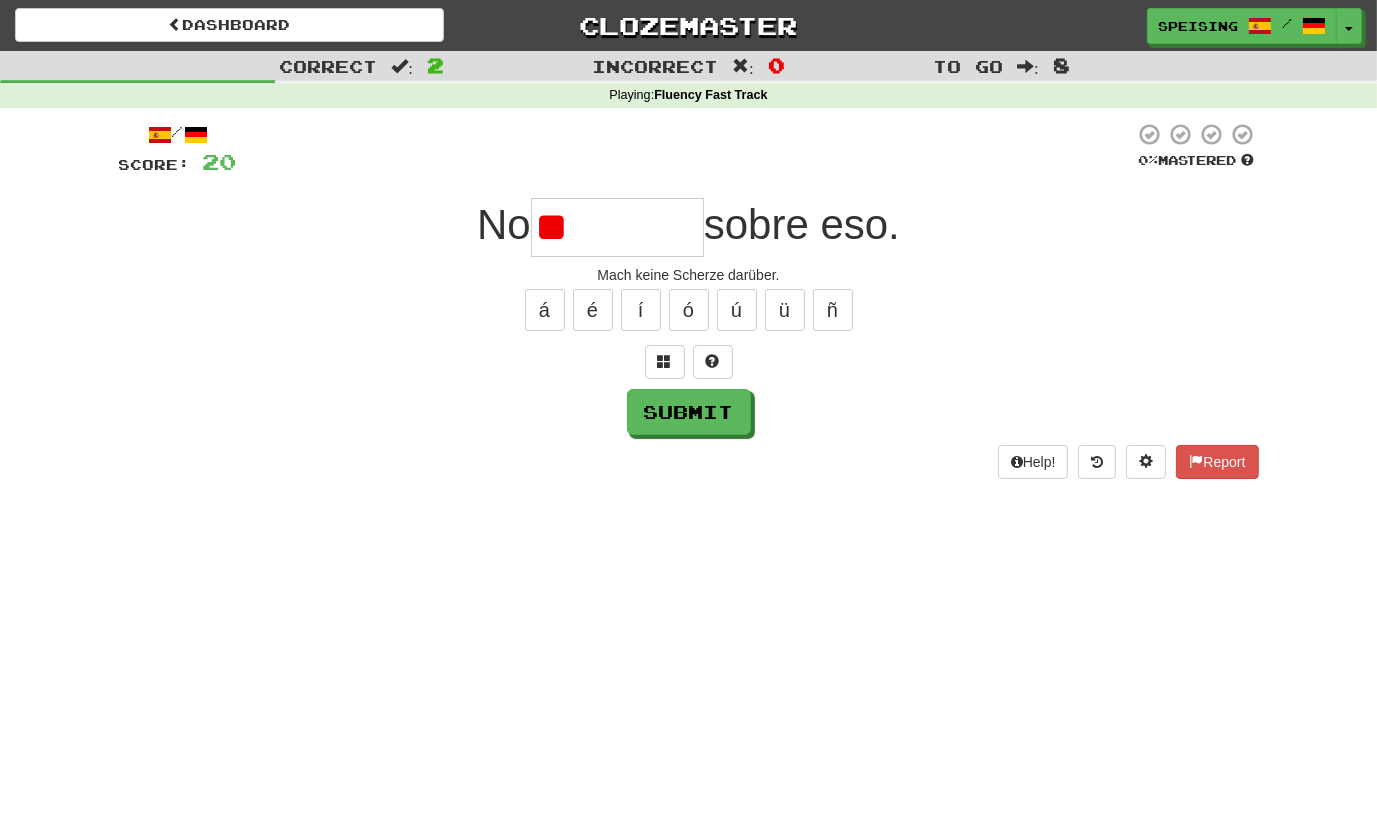 type on "*" 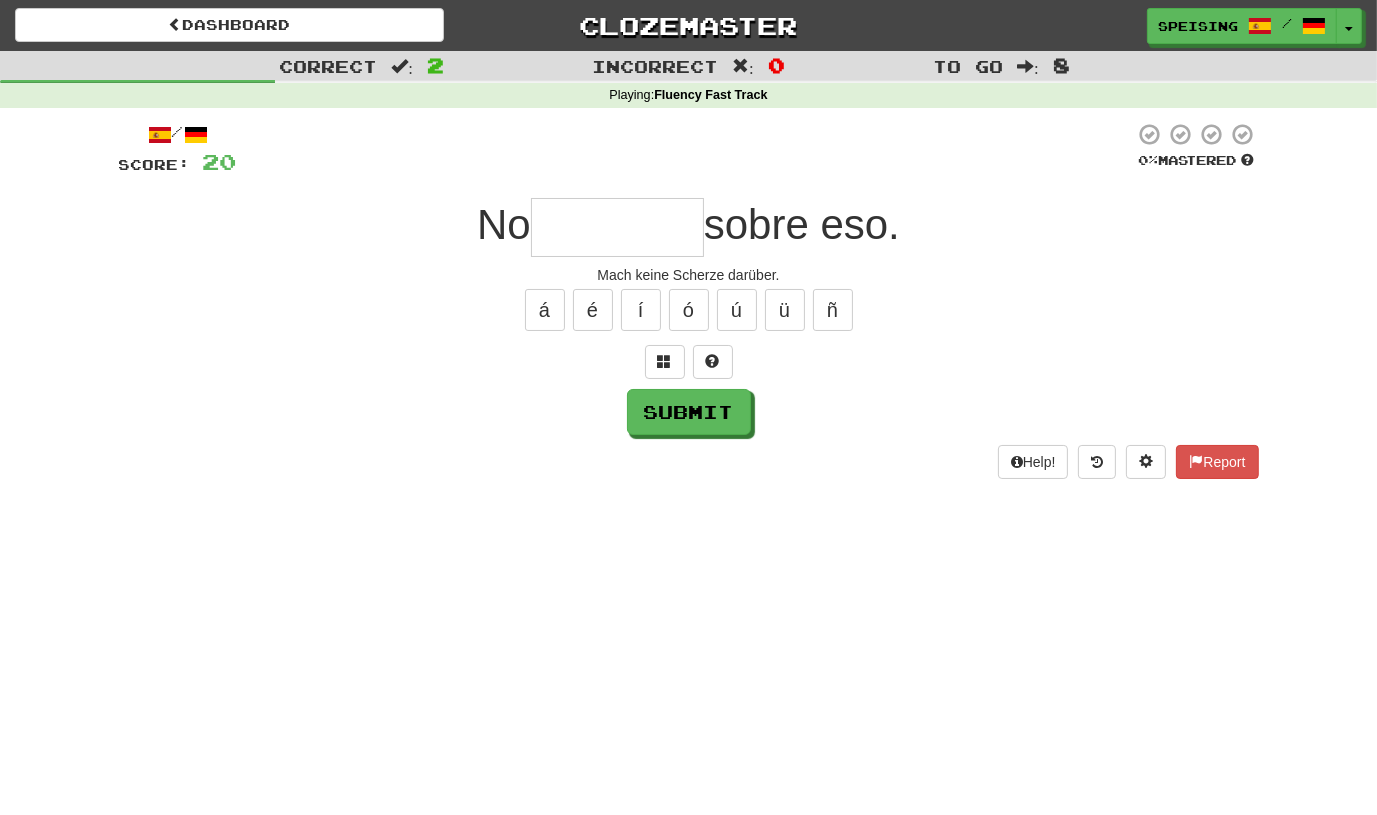type on "*" 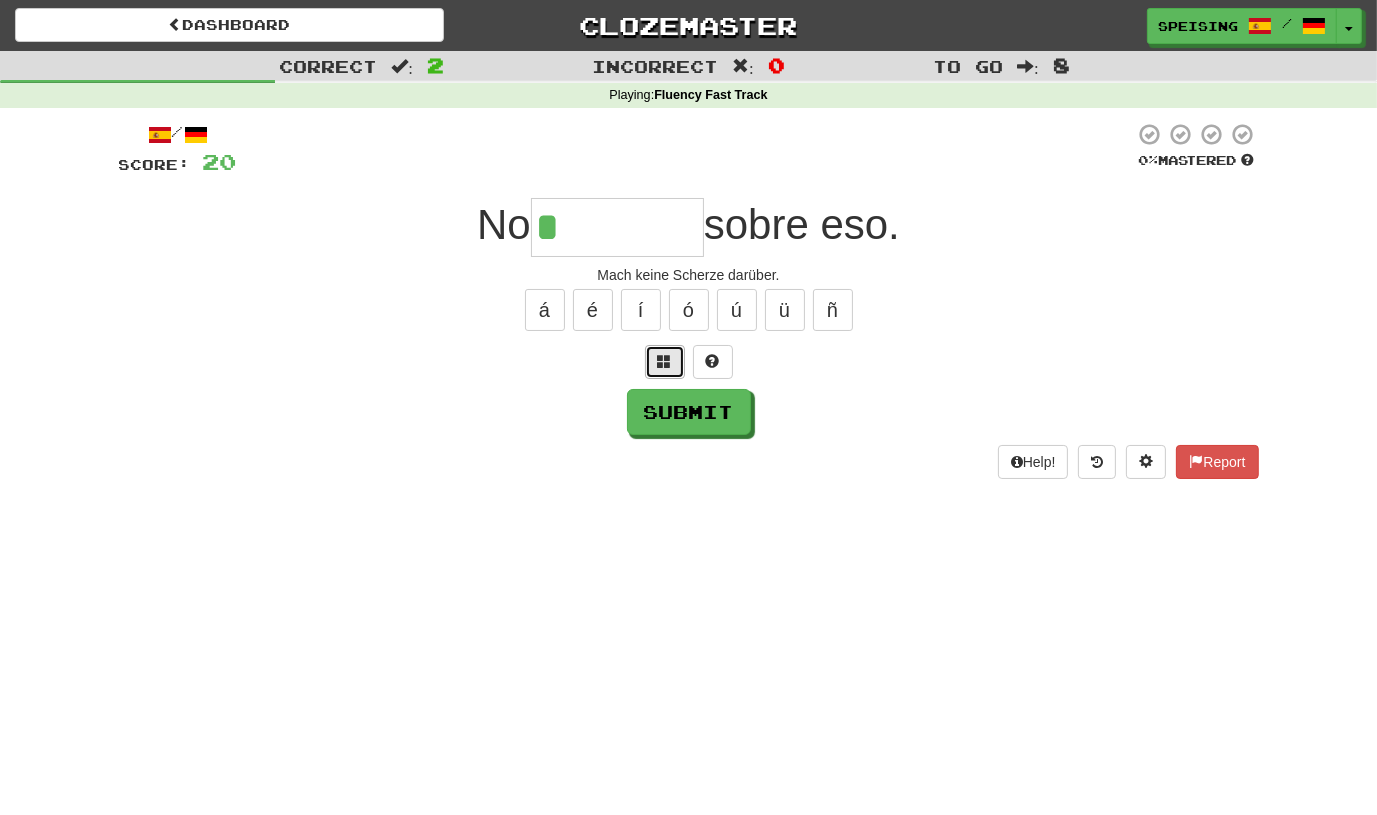 click at bounding box center (665, 362) 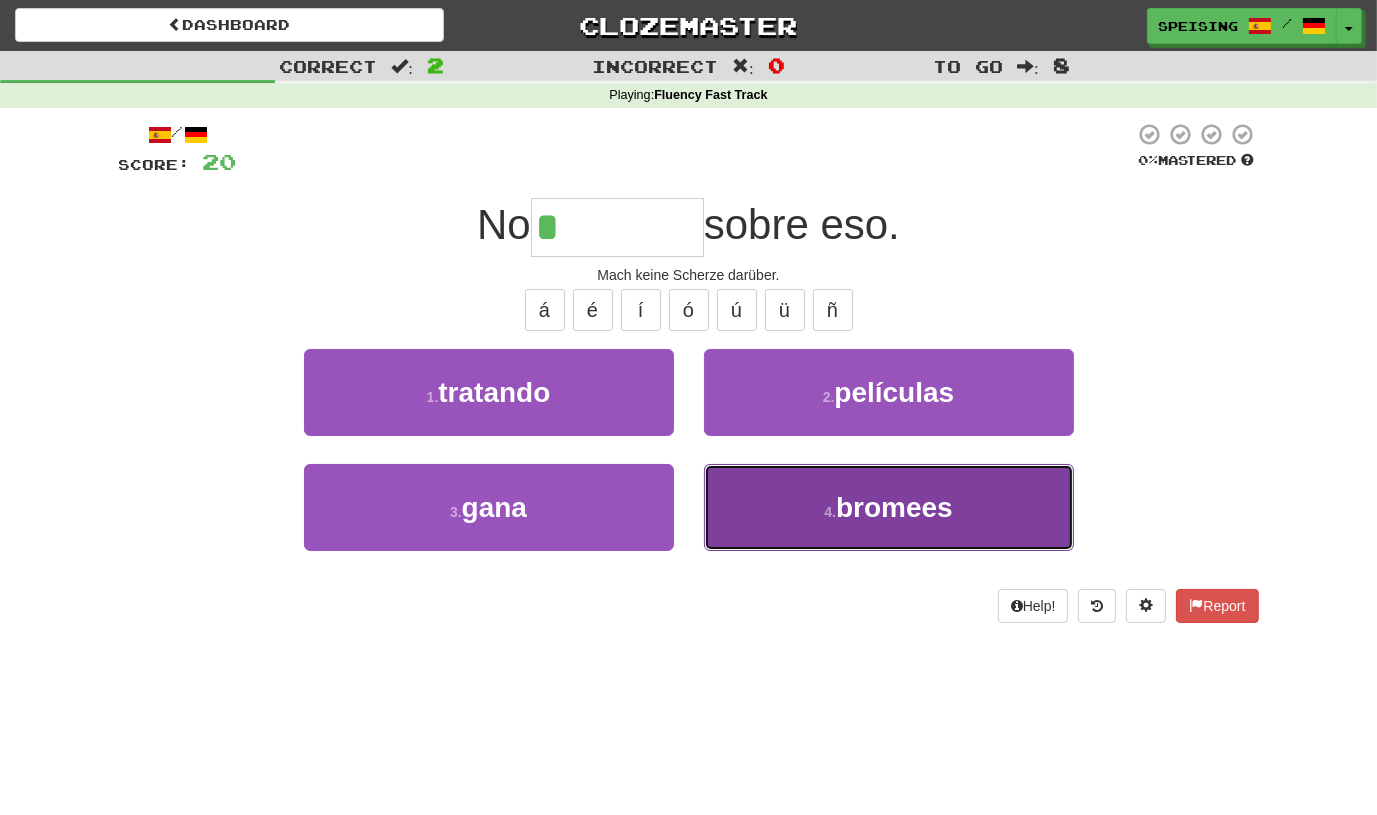 click on "4 .  bromees" at bounding box center (889, 507) 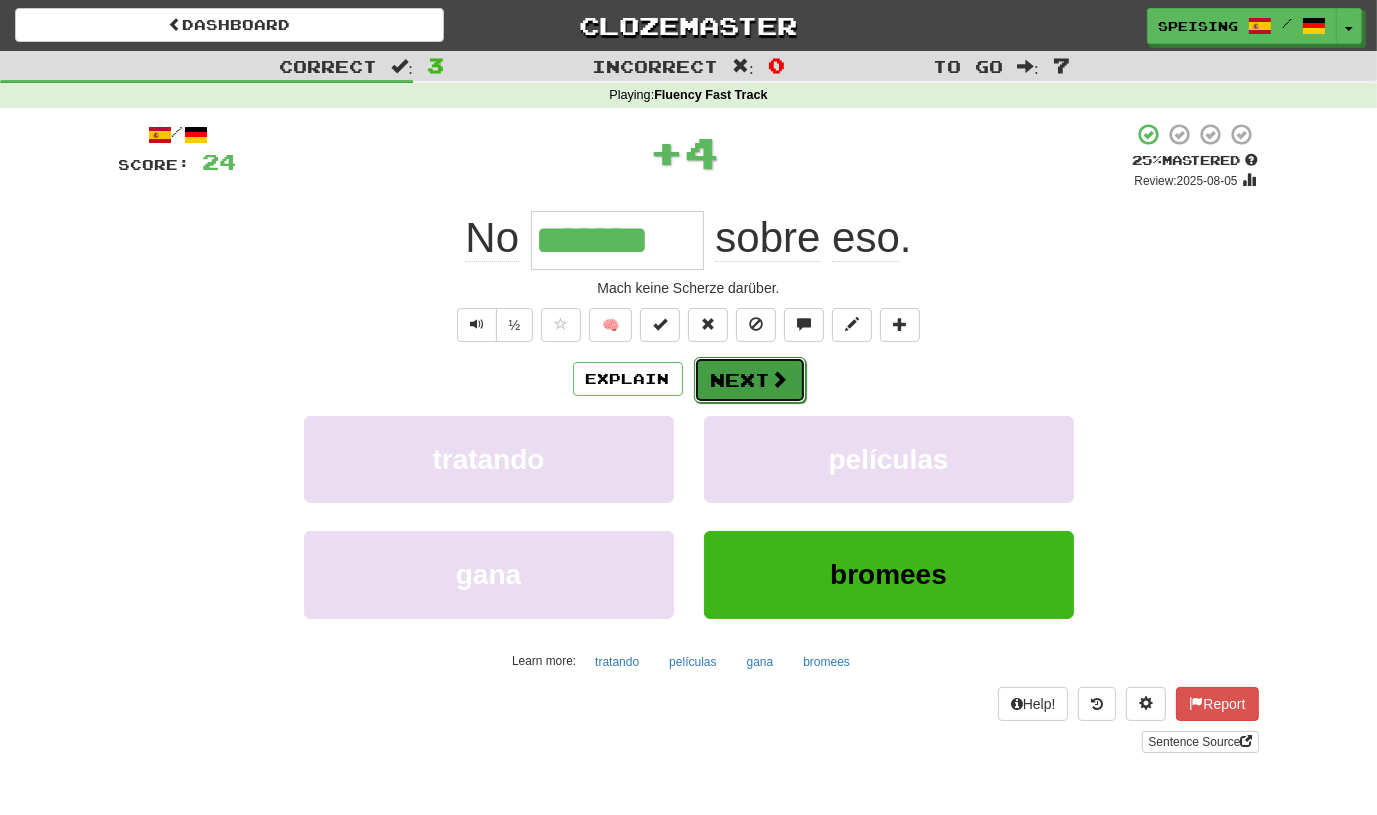 click on "Next" at bounding box center [750, 380] 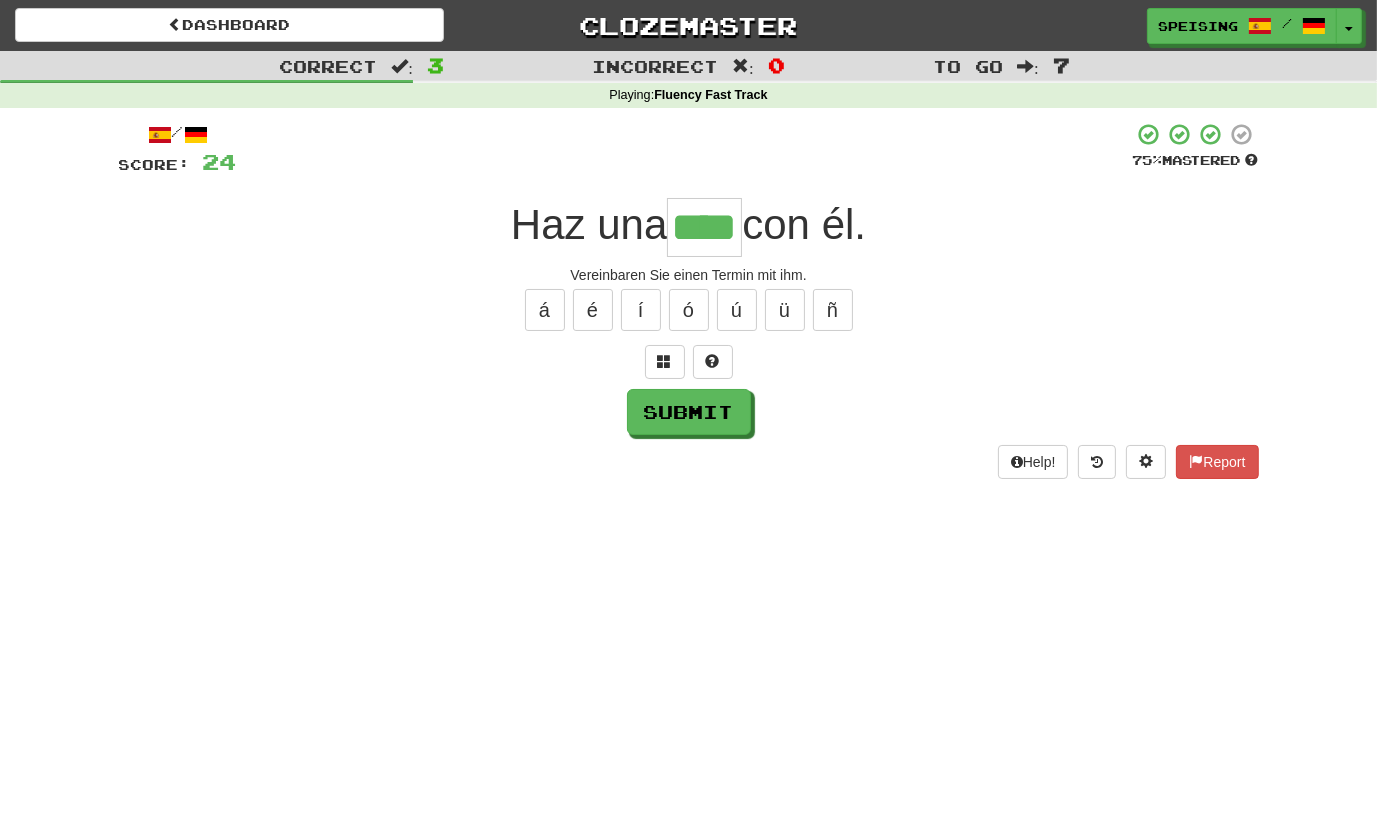 type on "****" 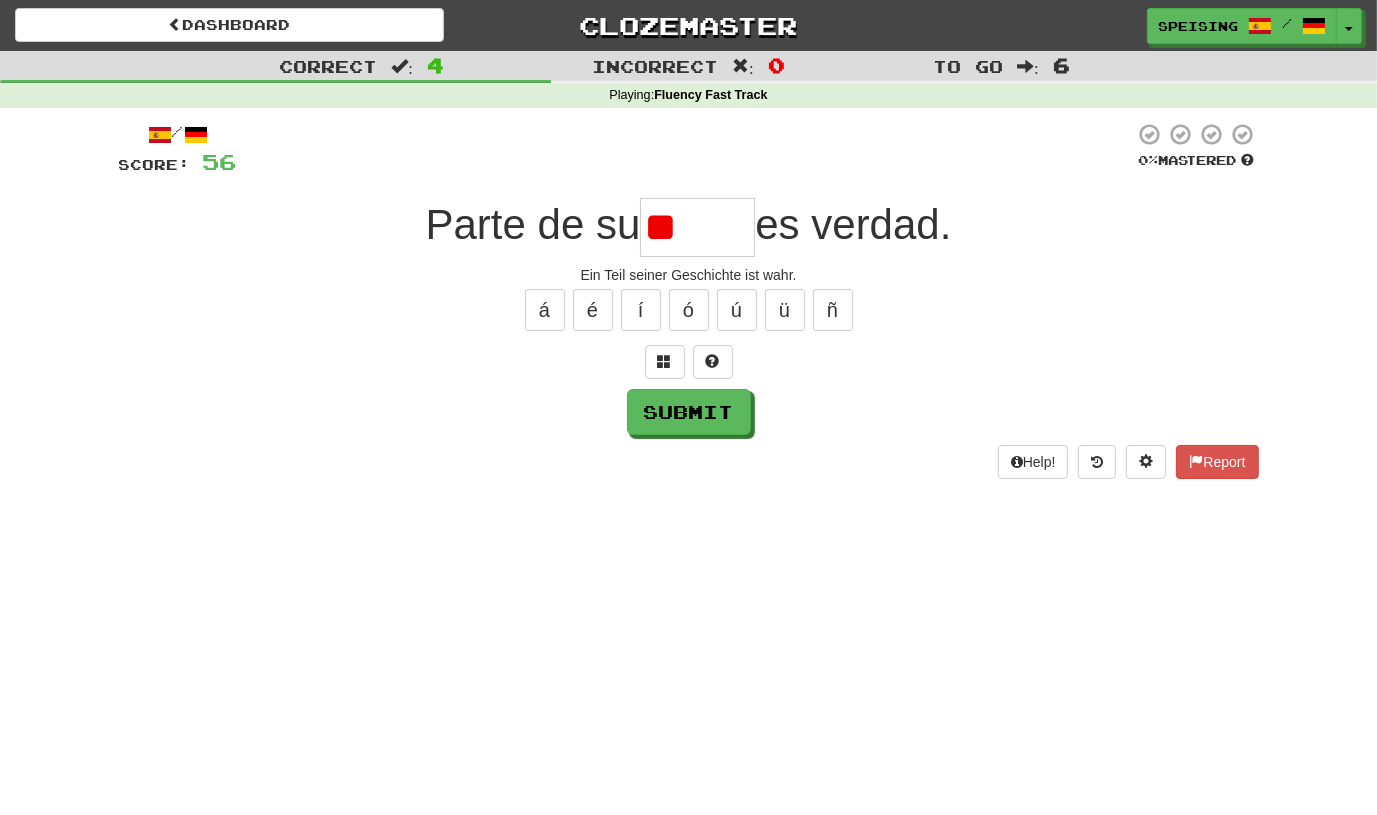 type on "*" 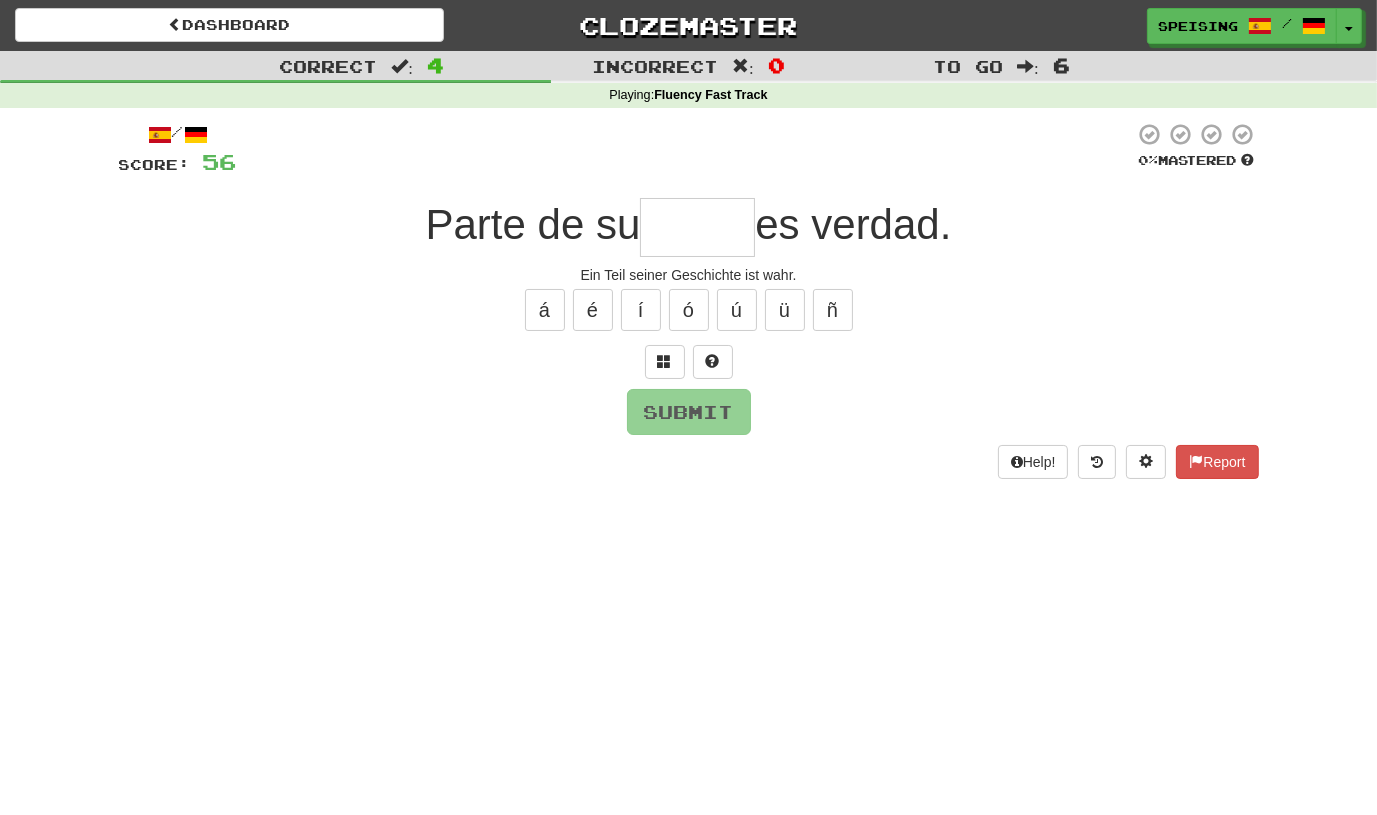 type on "*" 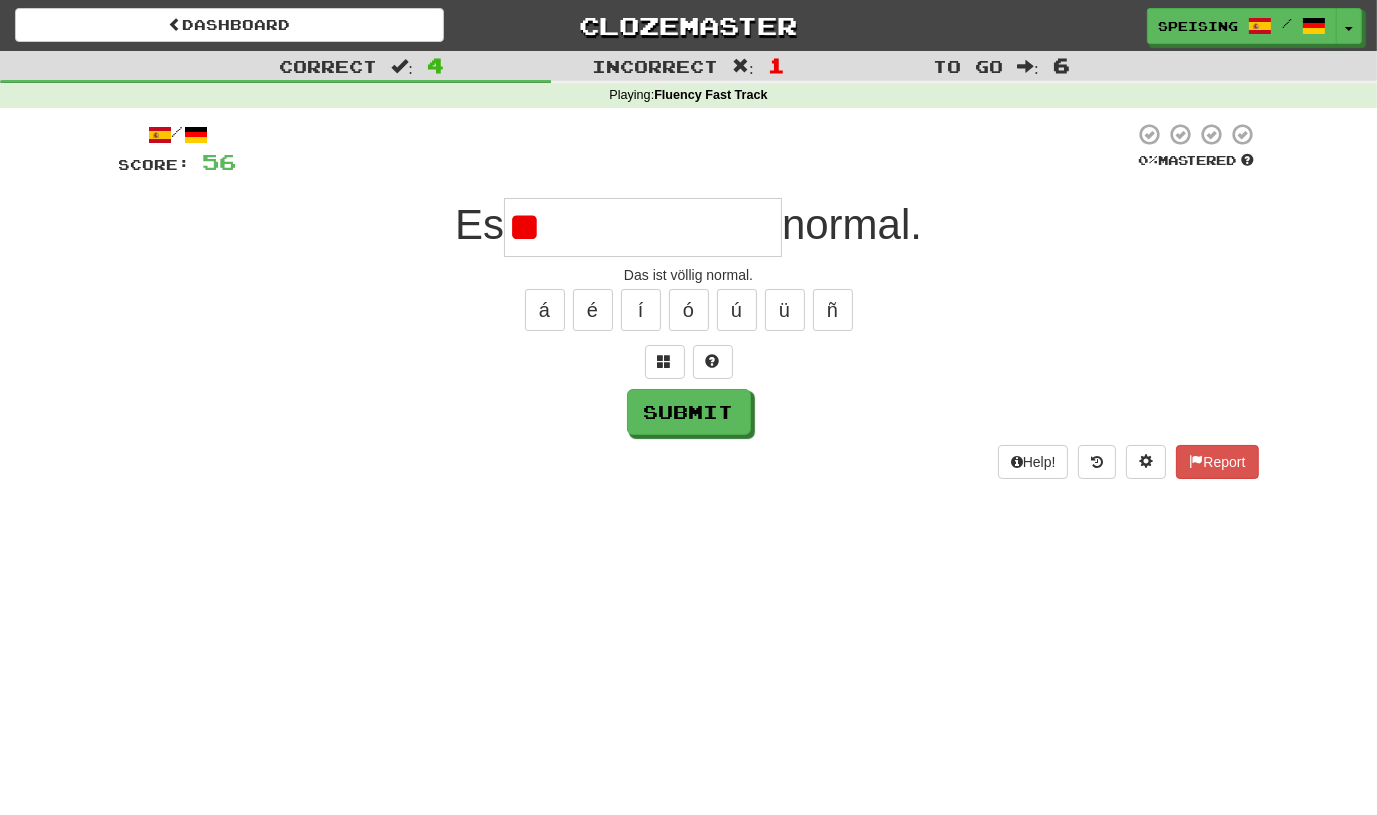 type on "*" 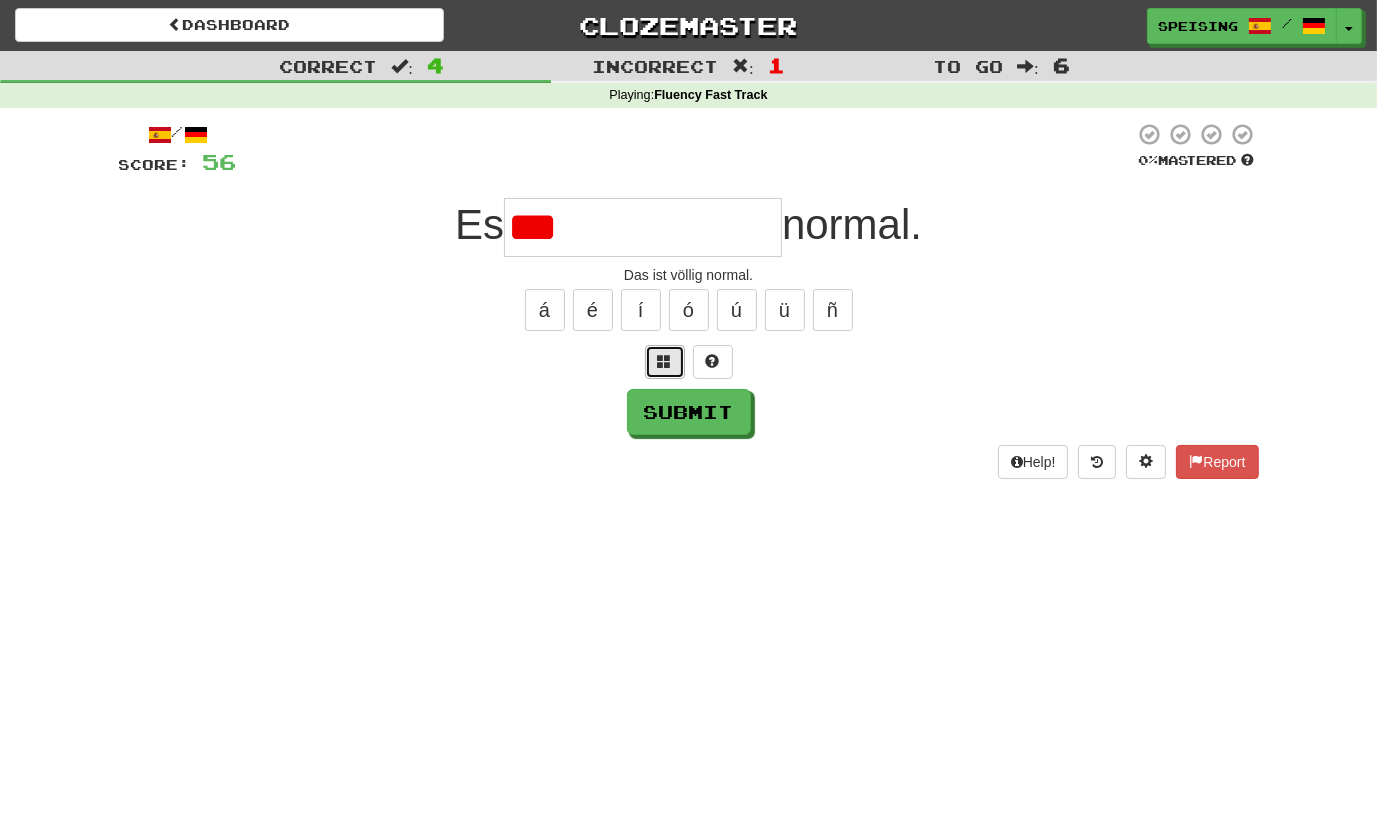 click at bounding box center [665, 362] 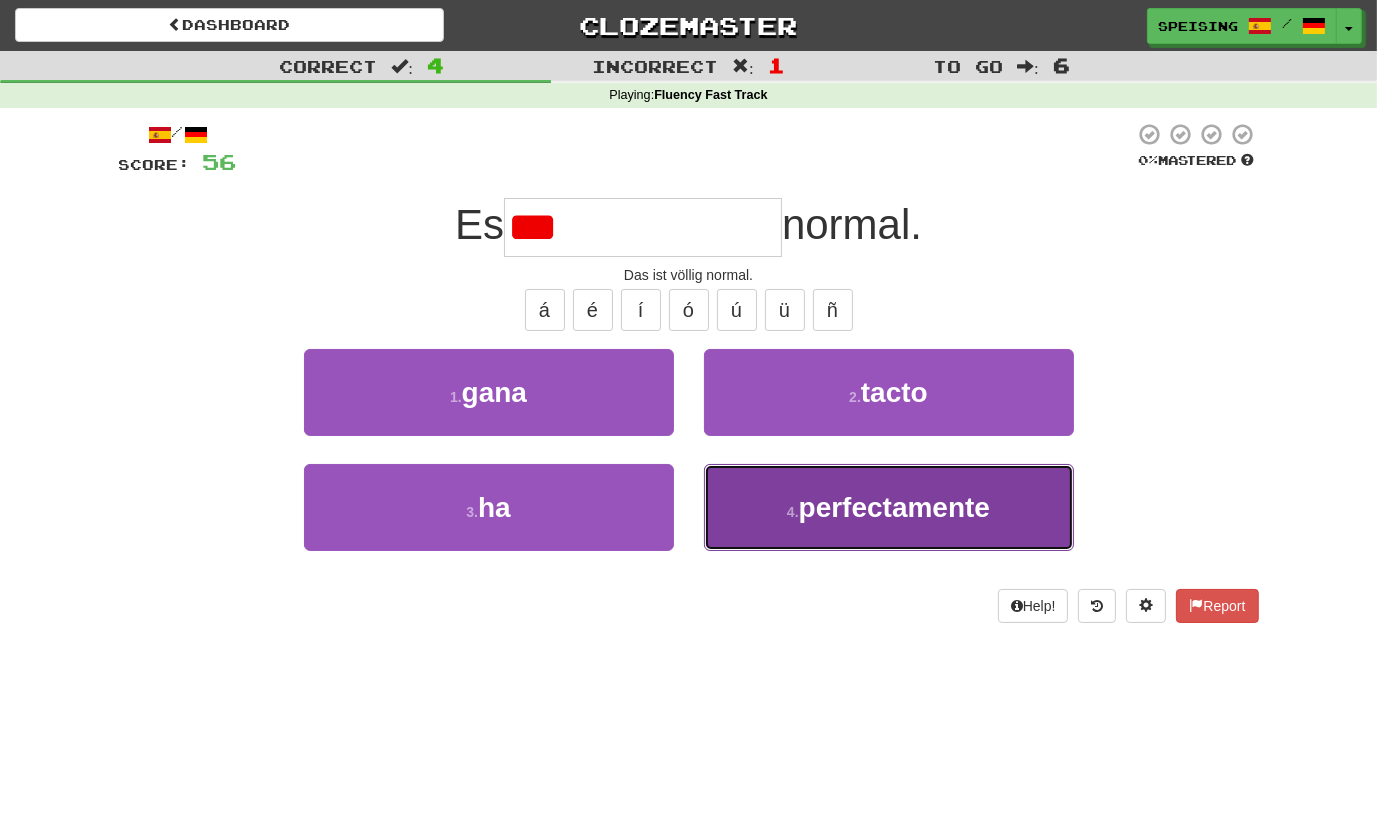 click on "4 .  perfectamente" at bounding box center (889, 507) 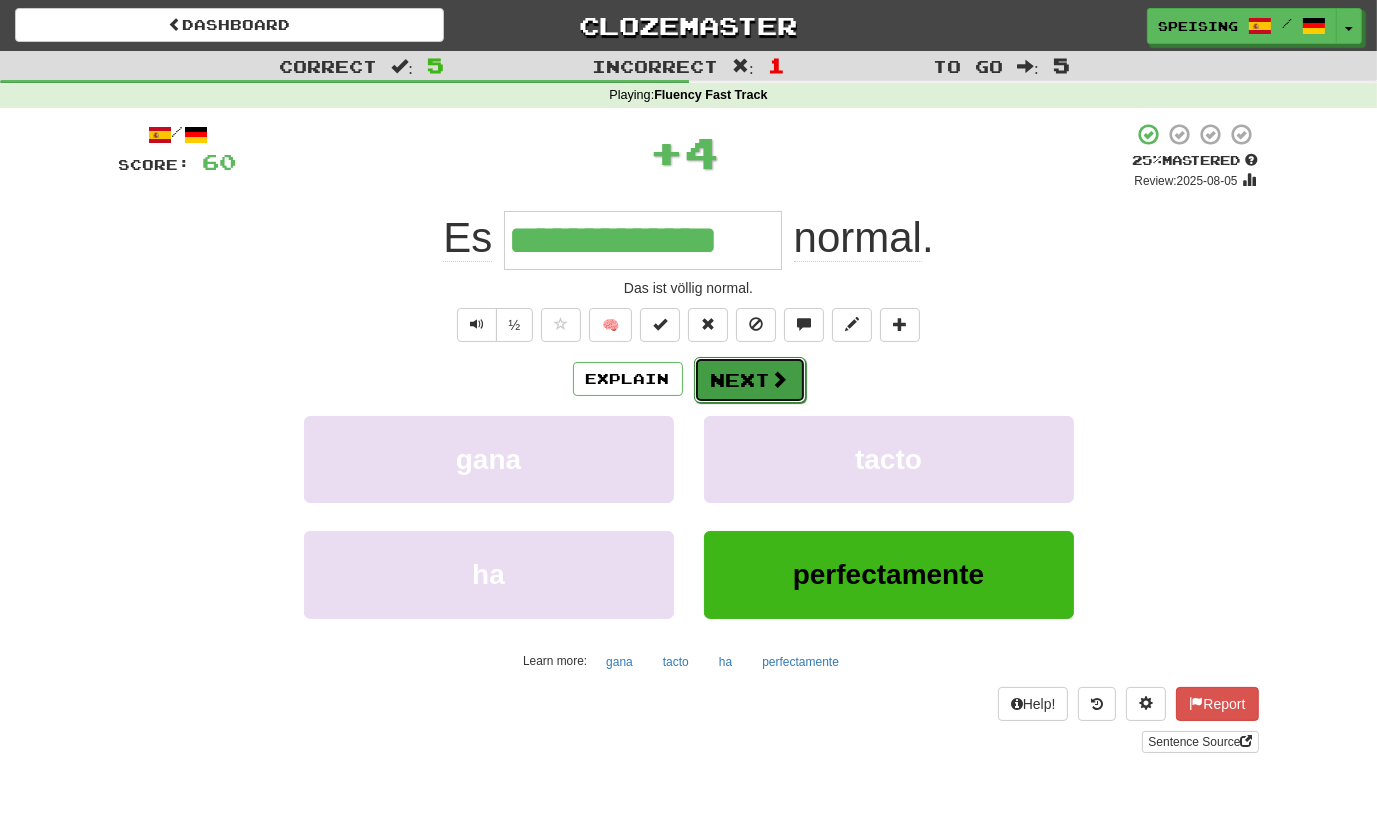 click on "Next" at bounding box center [750, 380] 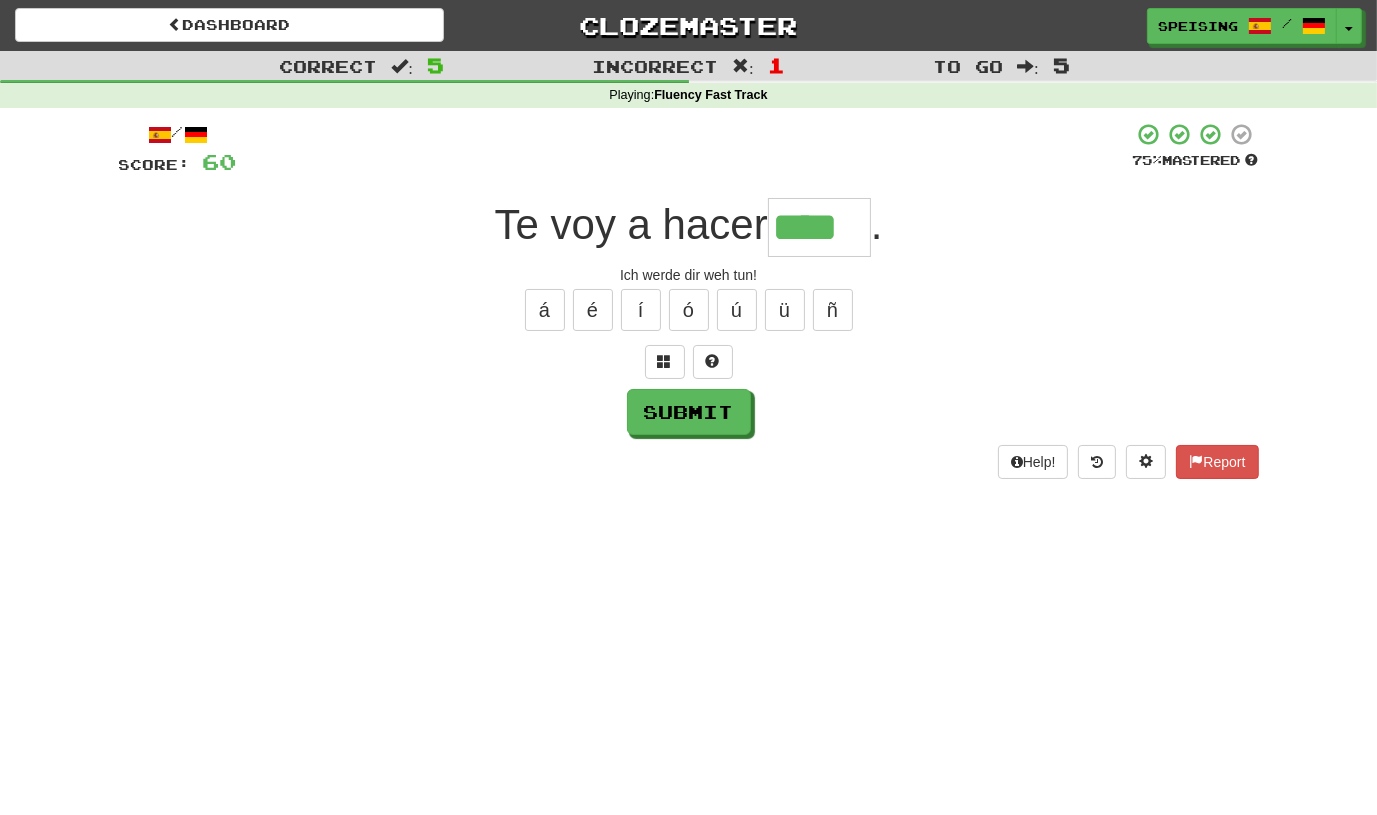 type on "****" 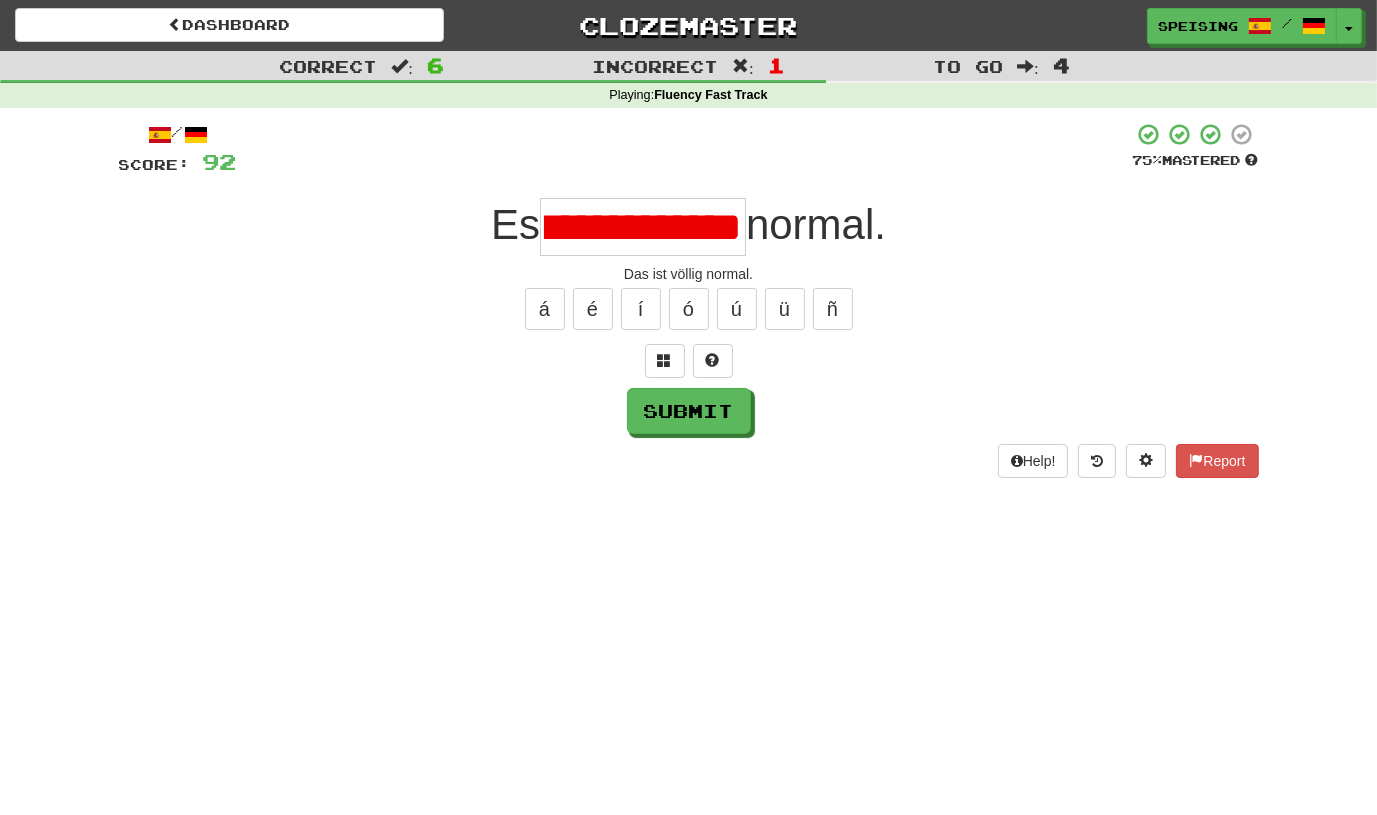 scroll, scrollTop: 0, scrollLeft: 70, axis: horizontal 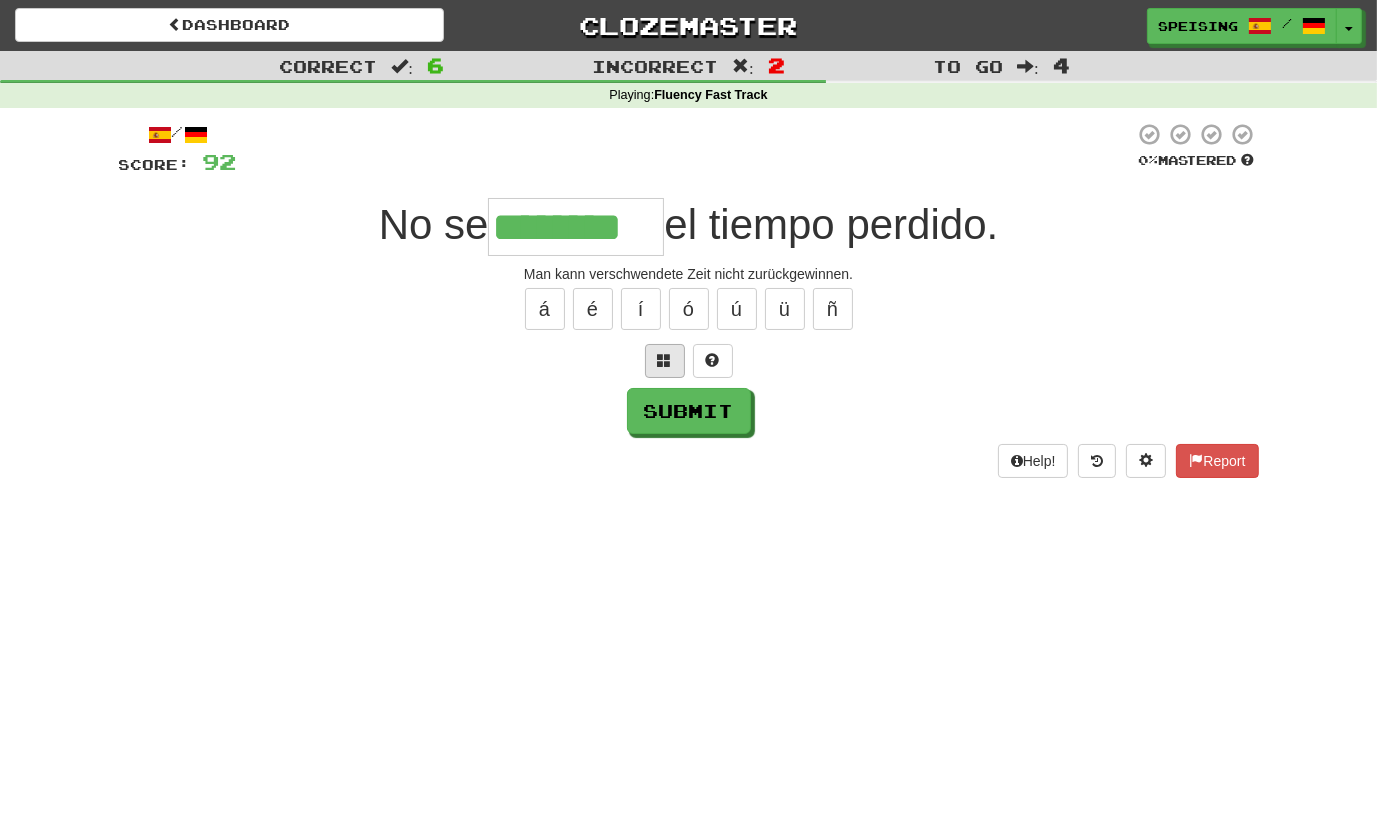 type on "********" 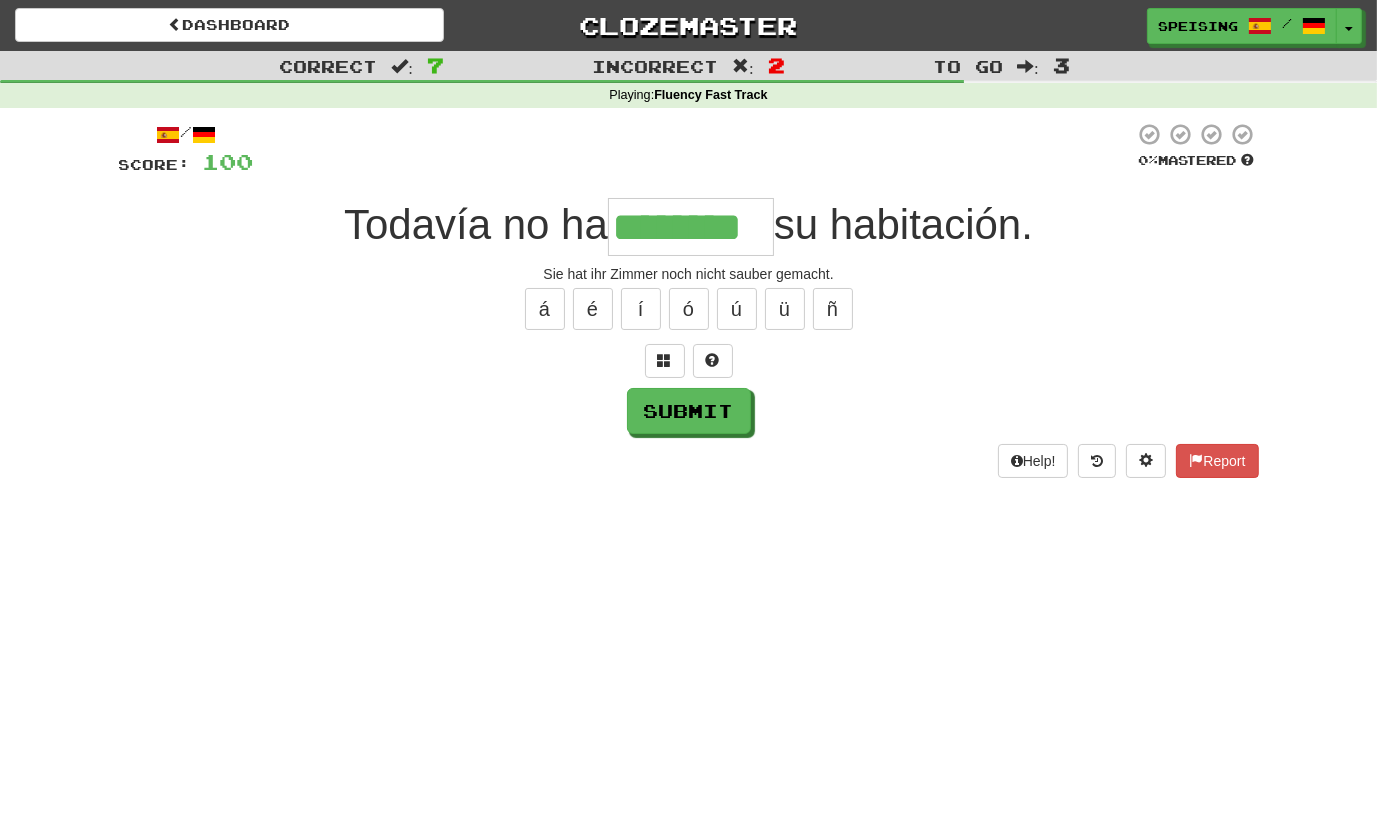 type on "********" 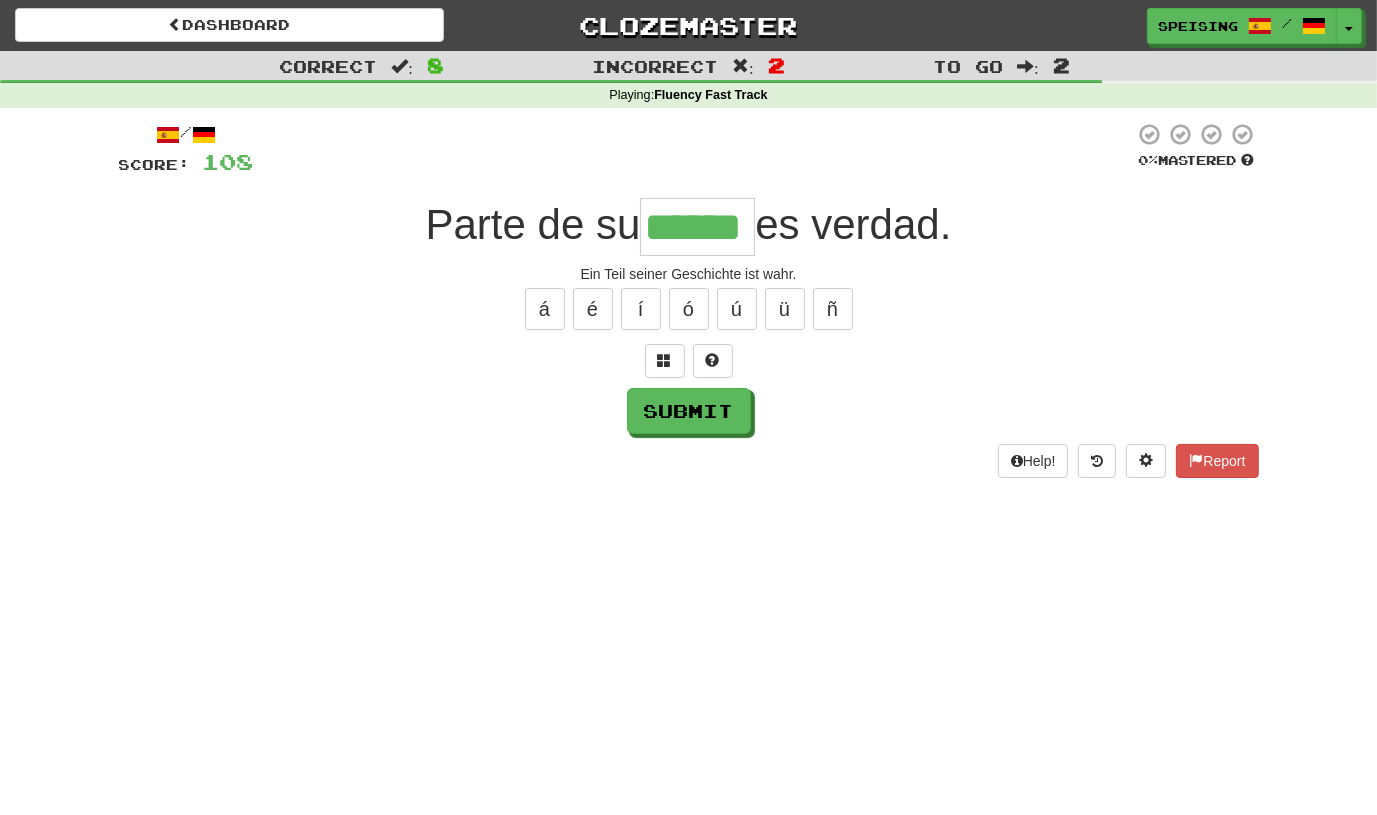 type on "******" 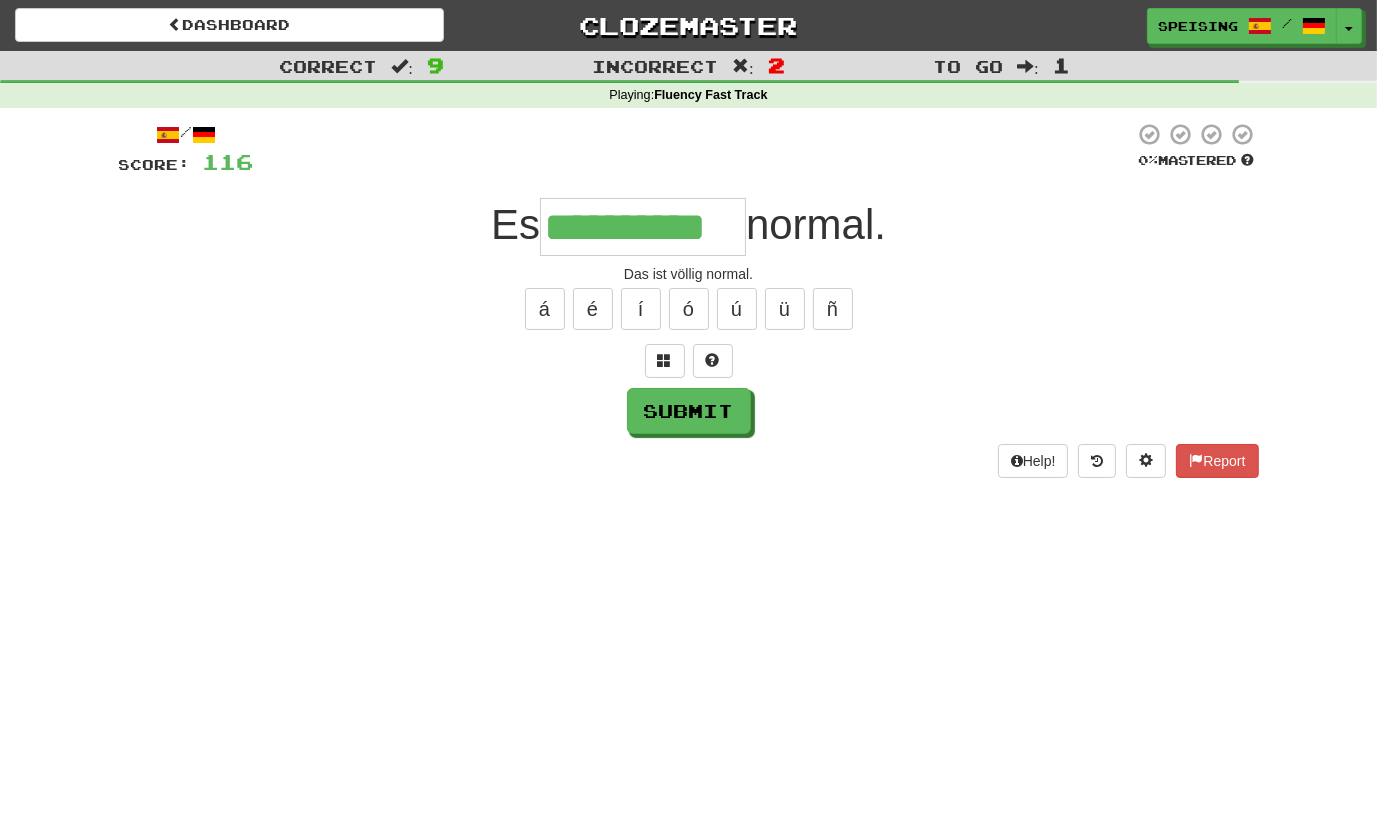 type on "**********" 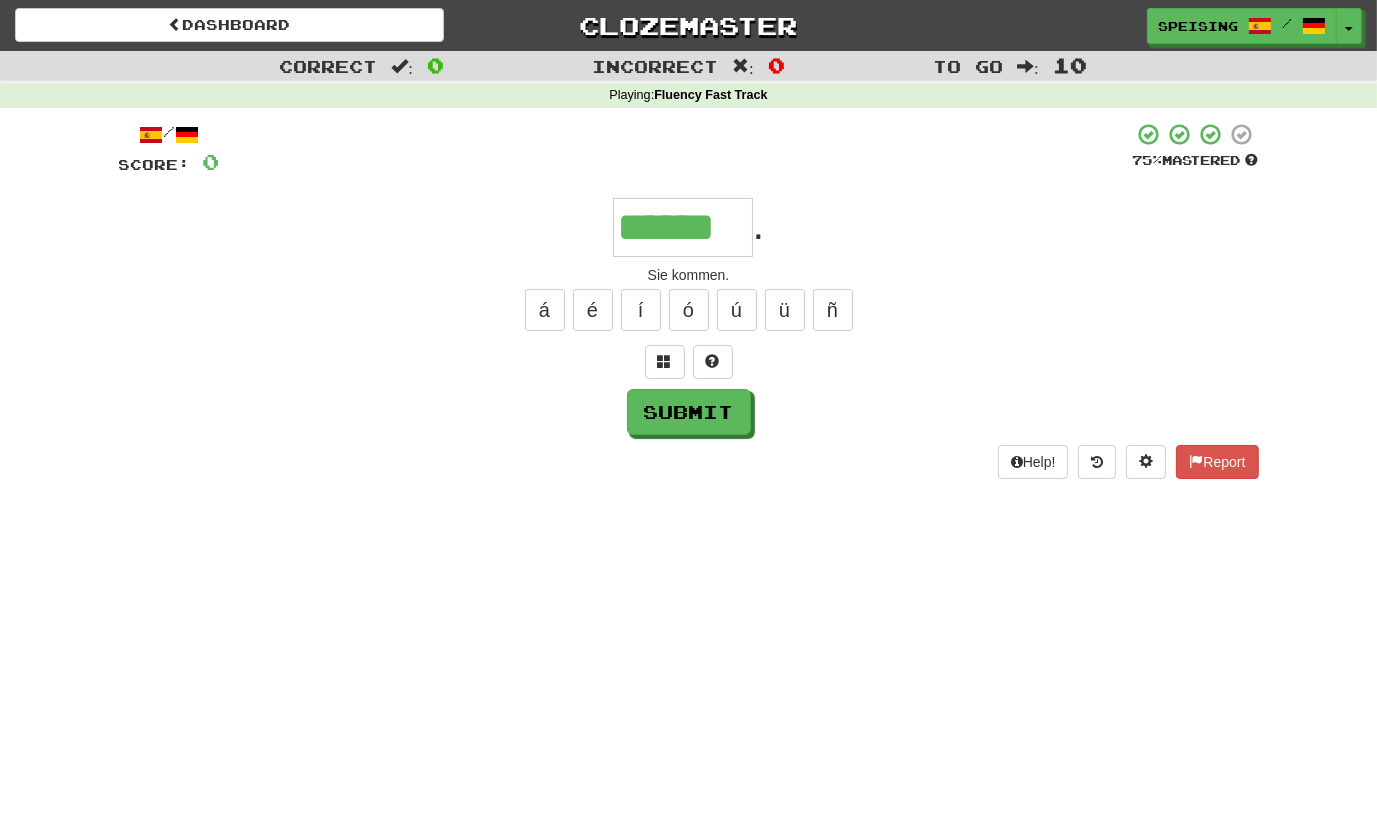 type on "******" 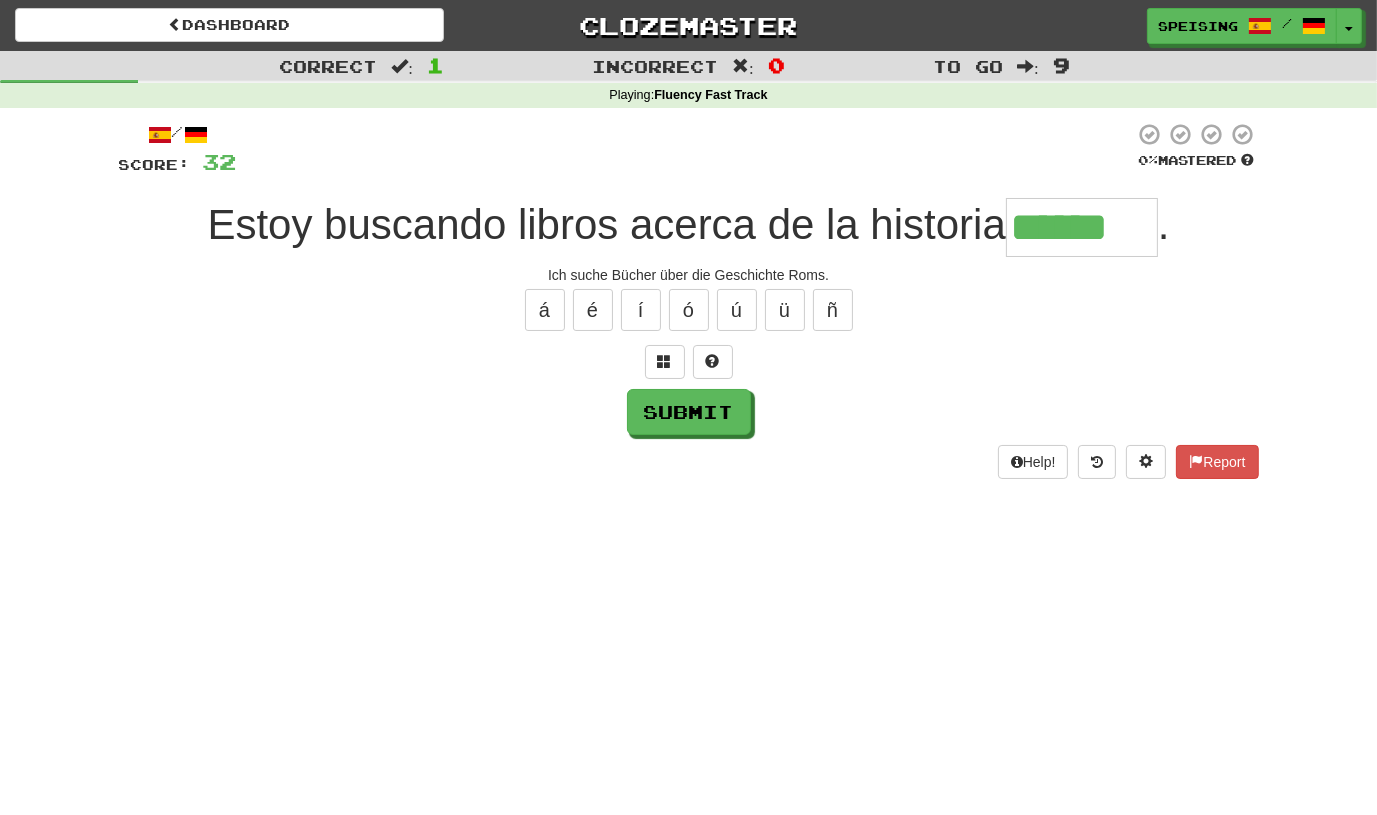 type on "******" 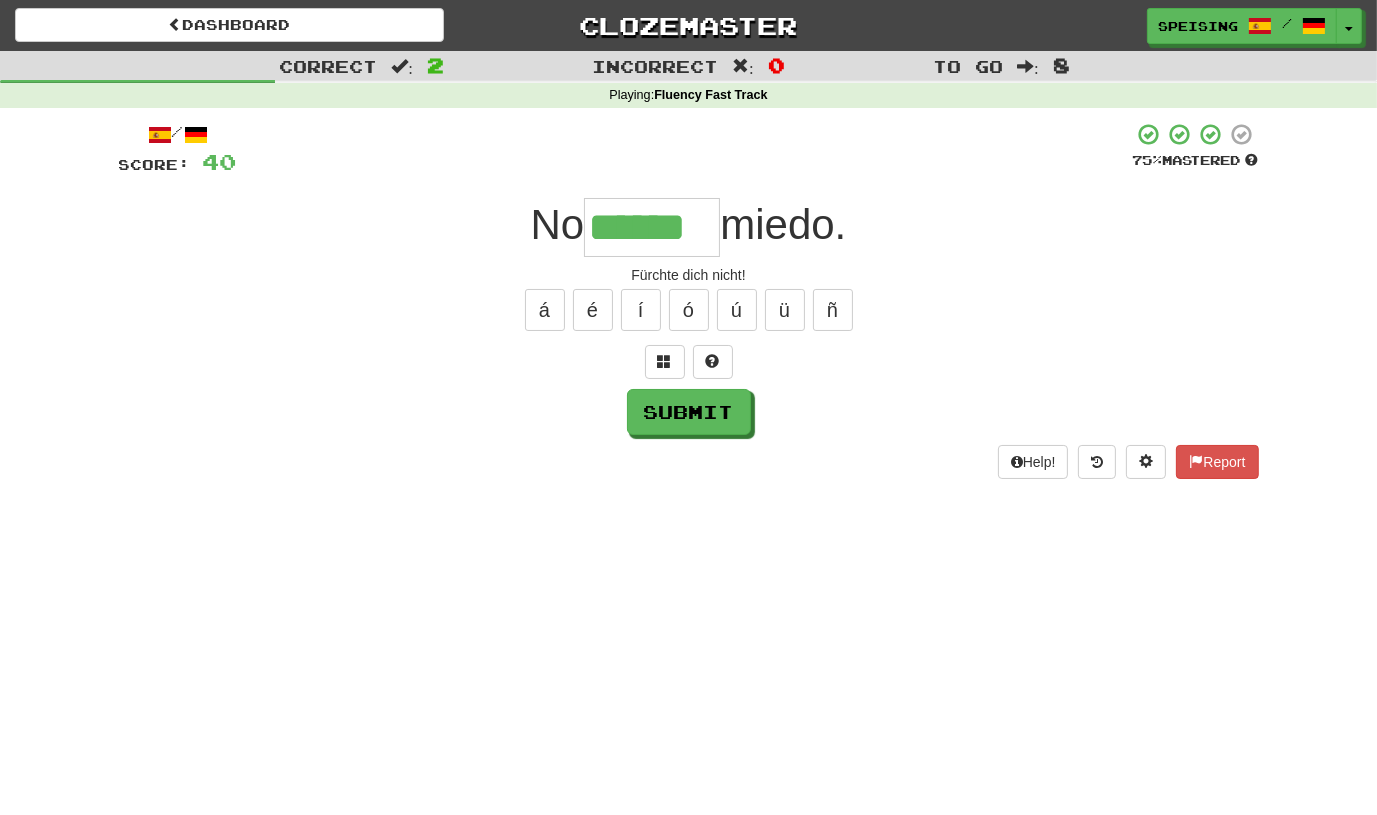 type on "******" 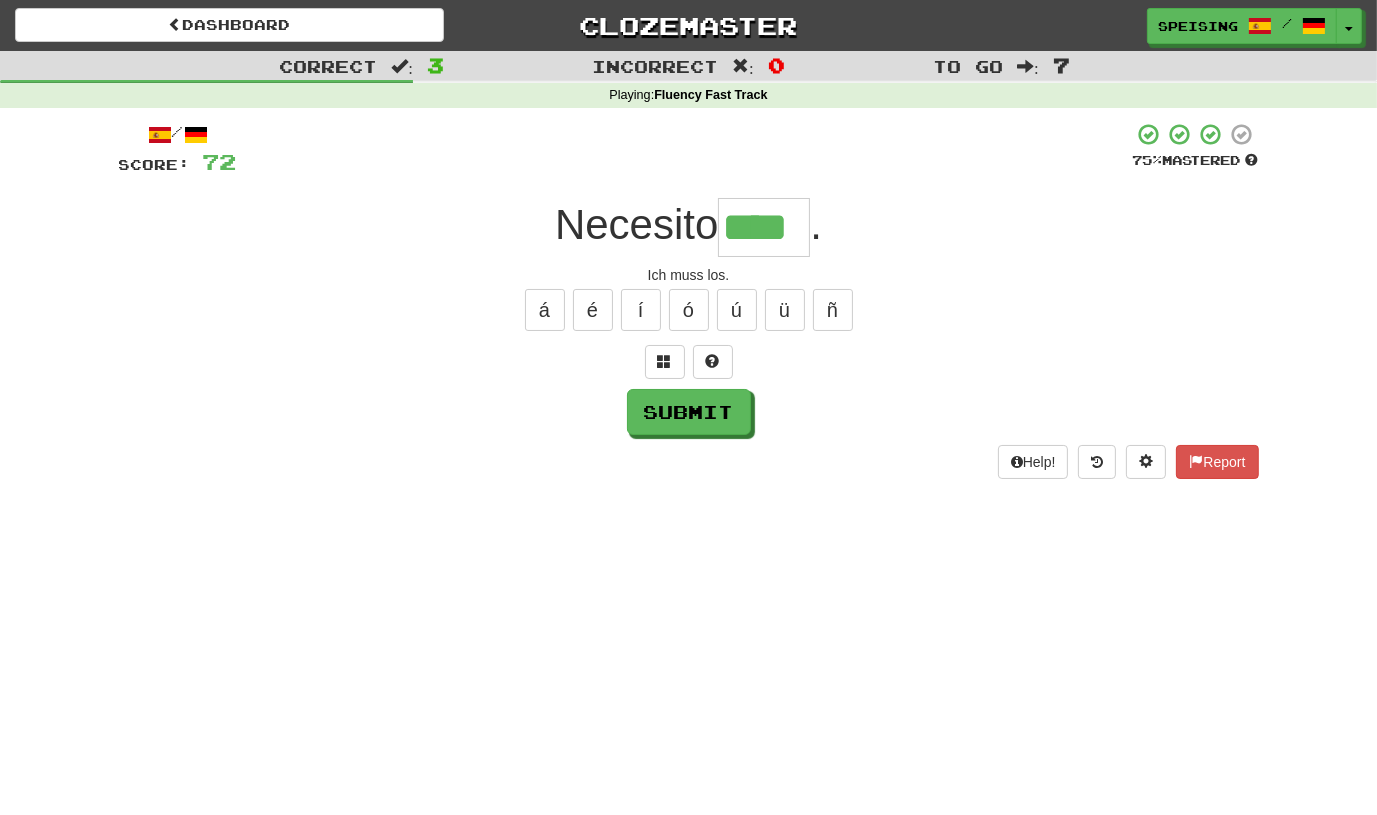 type on "****" 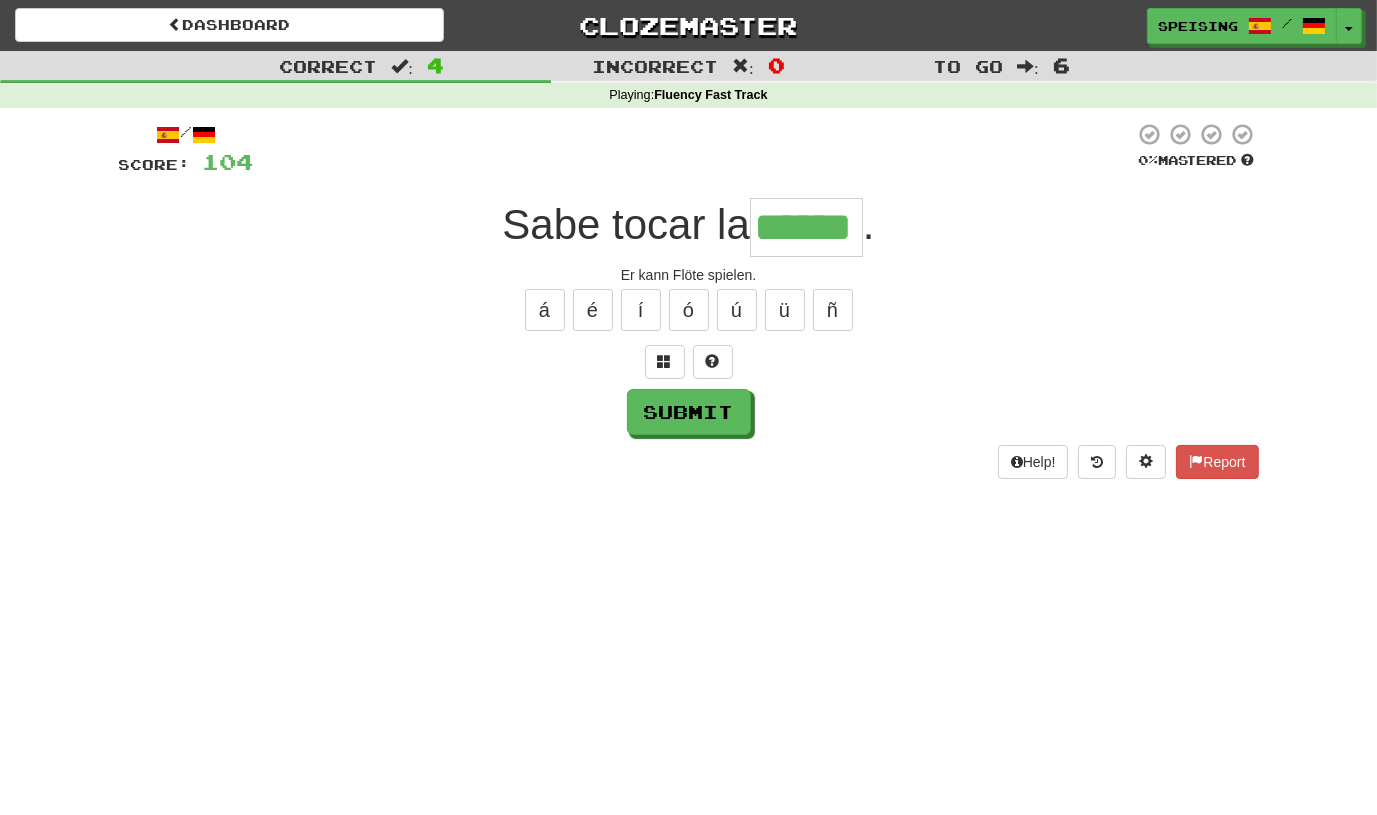 type on "******" 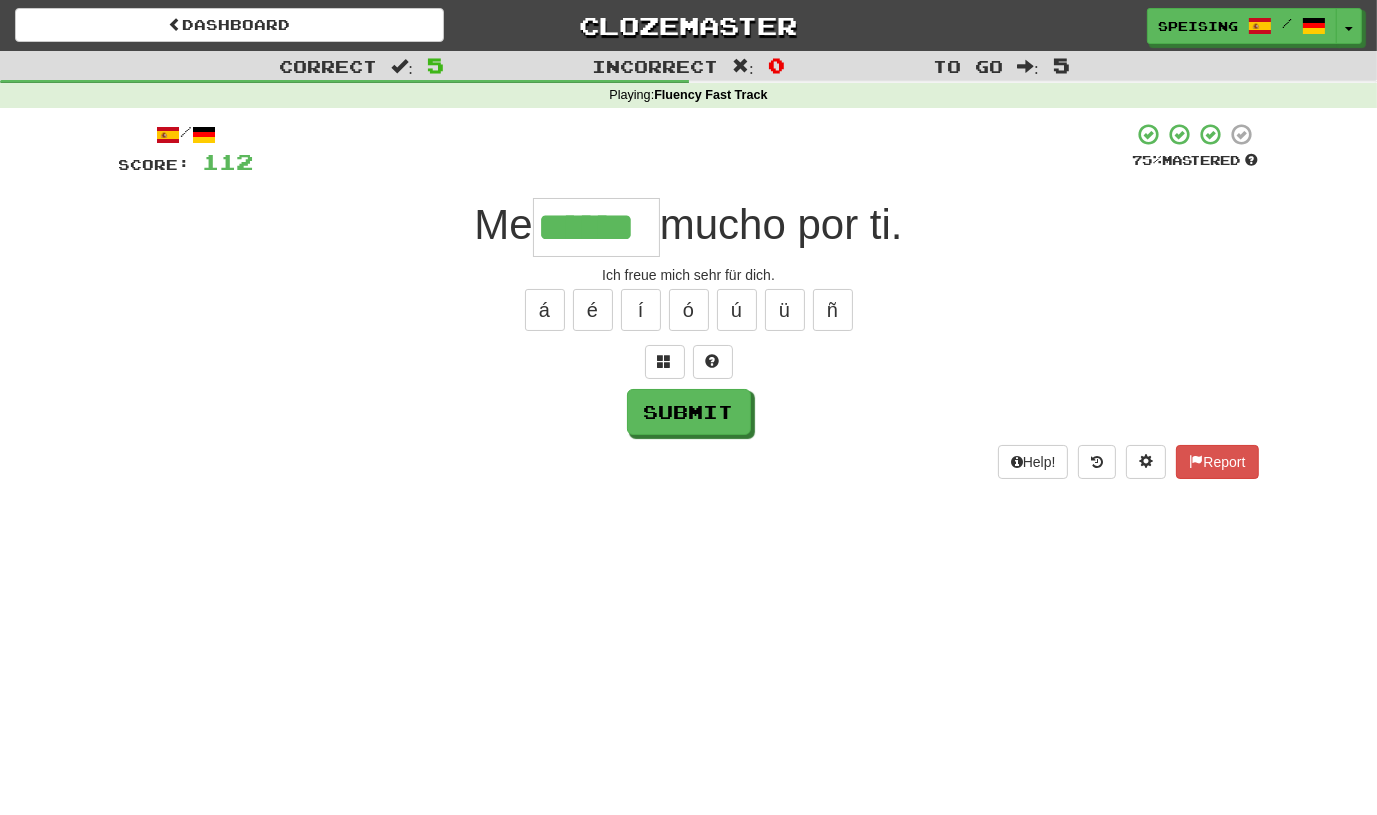 type on "******" 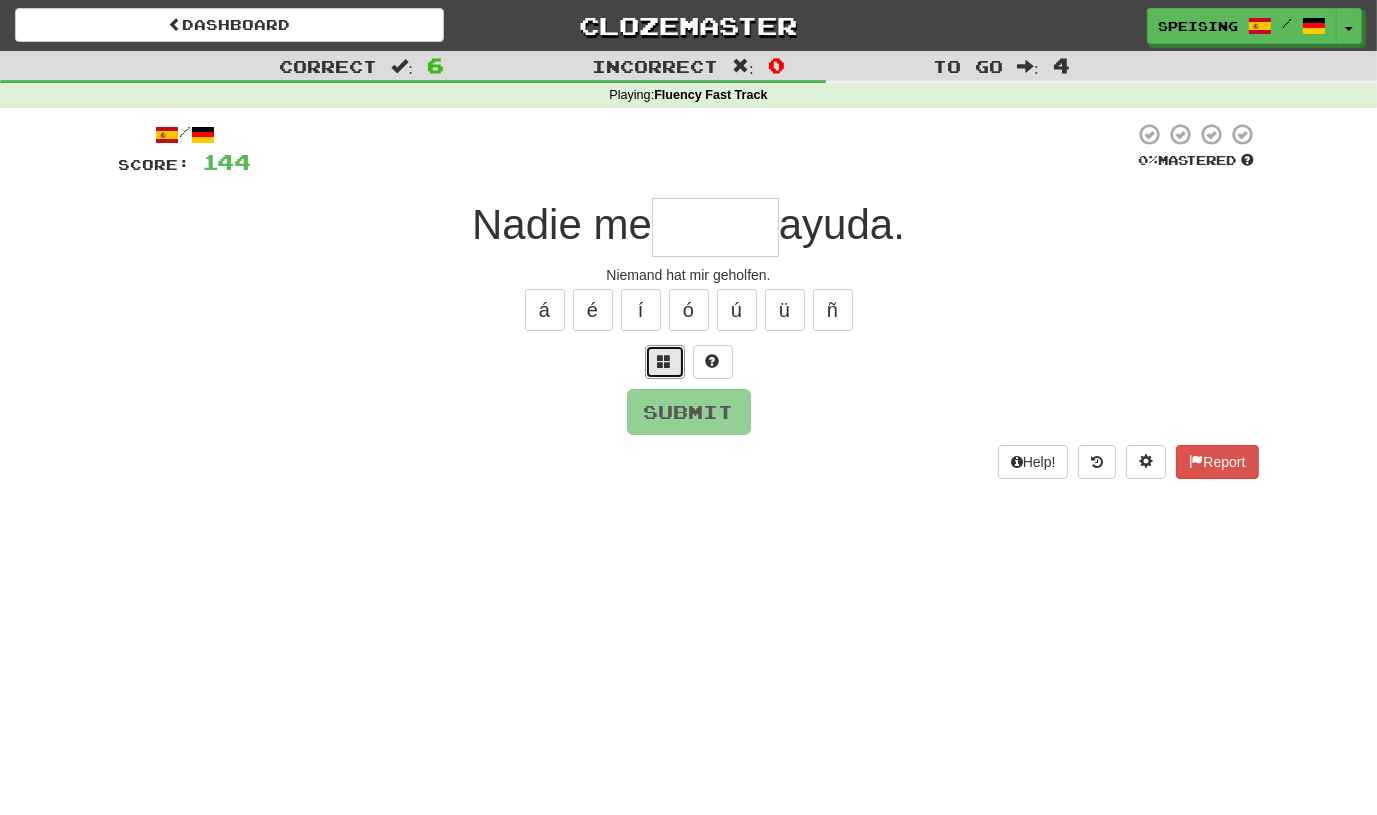 click at bounding box center [665, 362] 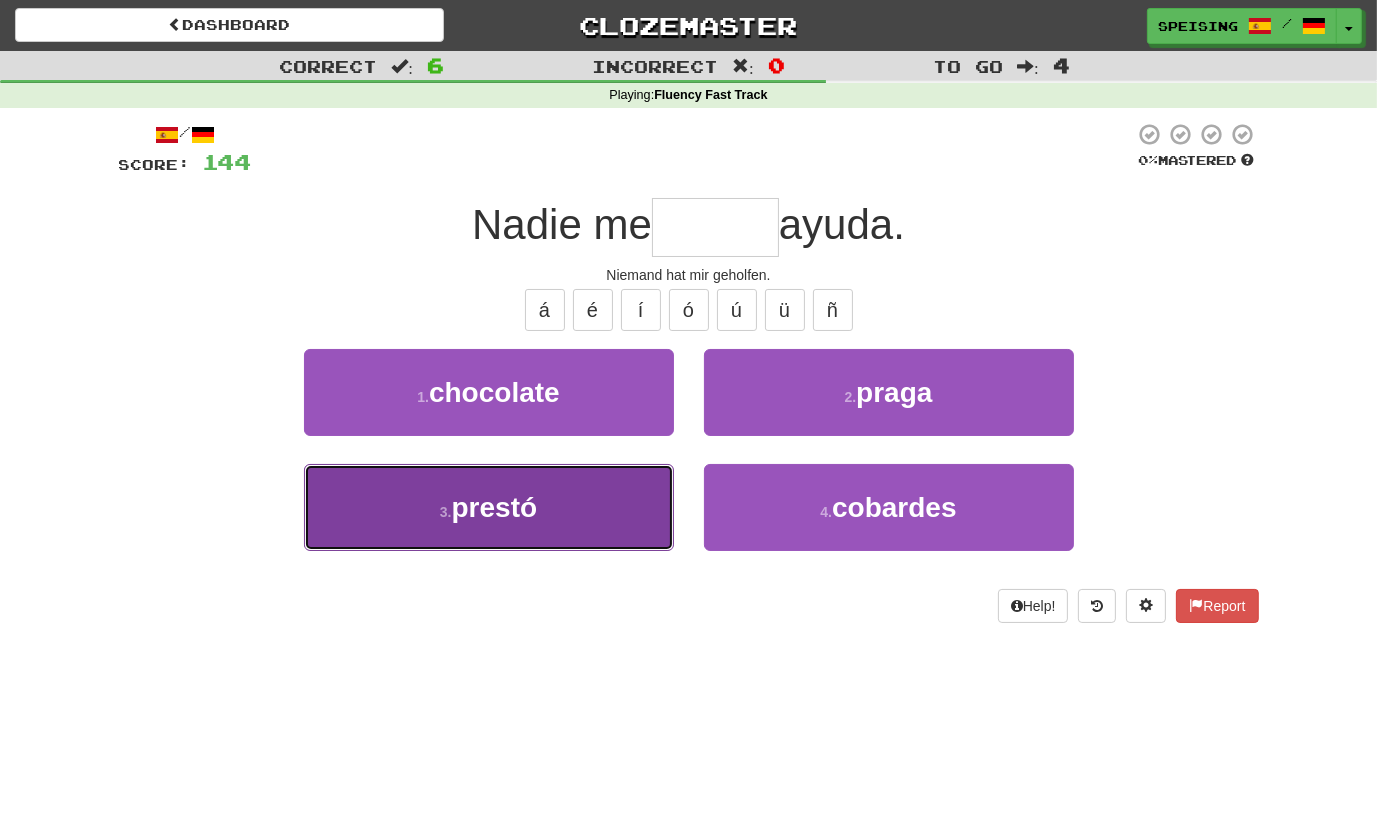 click on "3 .  prestó" at bounding box center (489, 507) 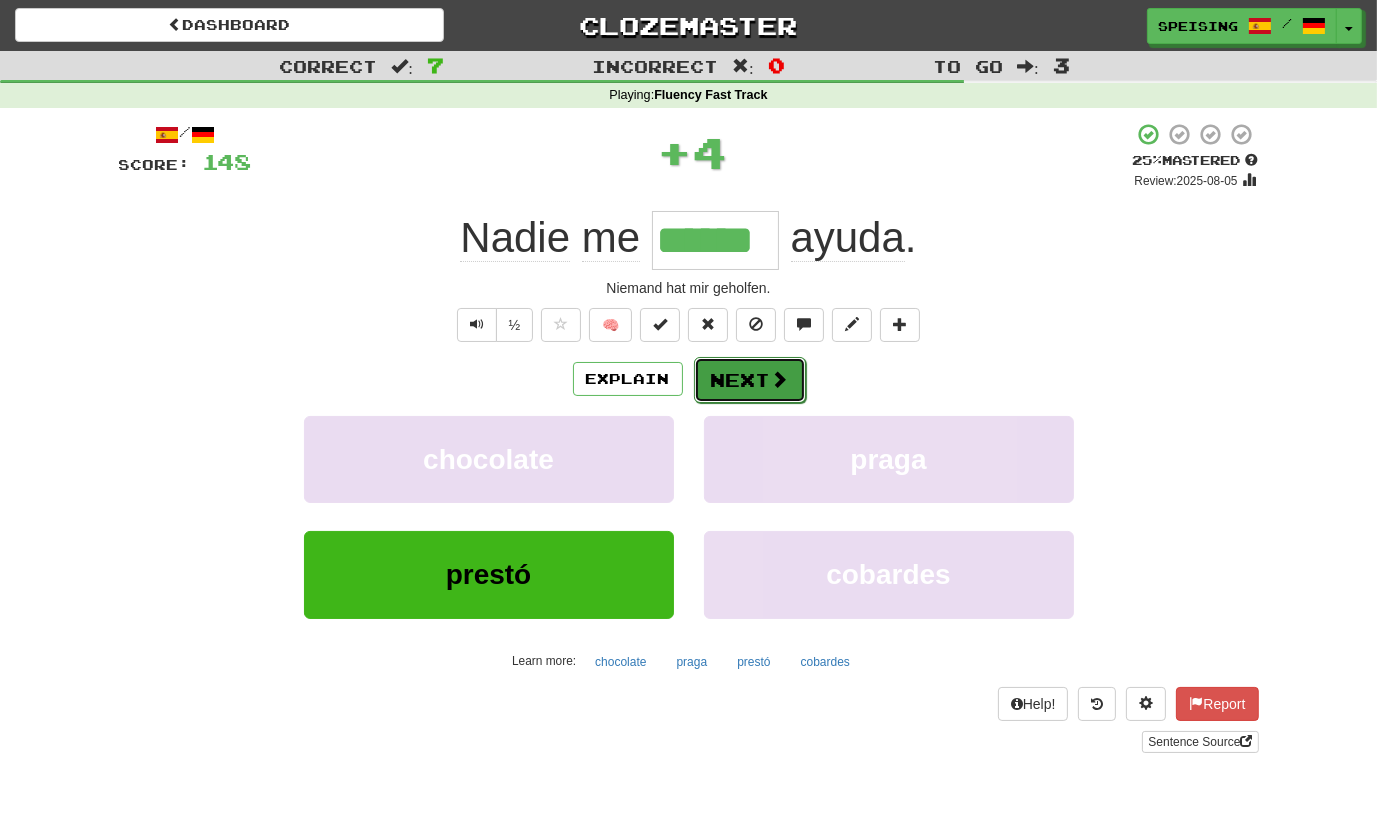 click on "Next" at bounding box center [750, 380] 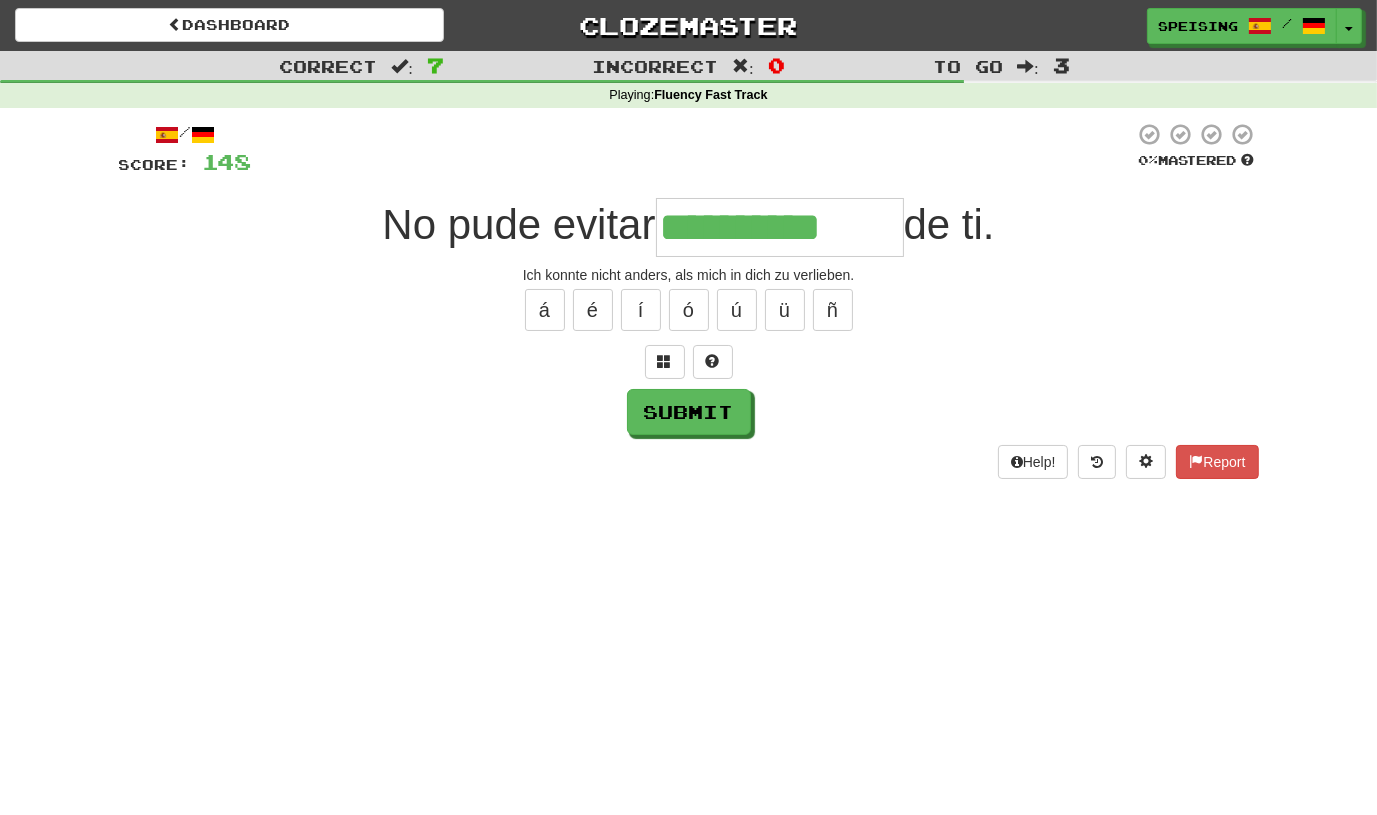 type on "**********" 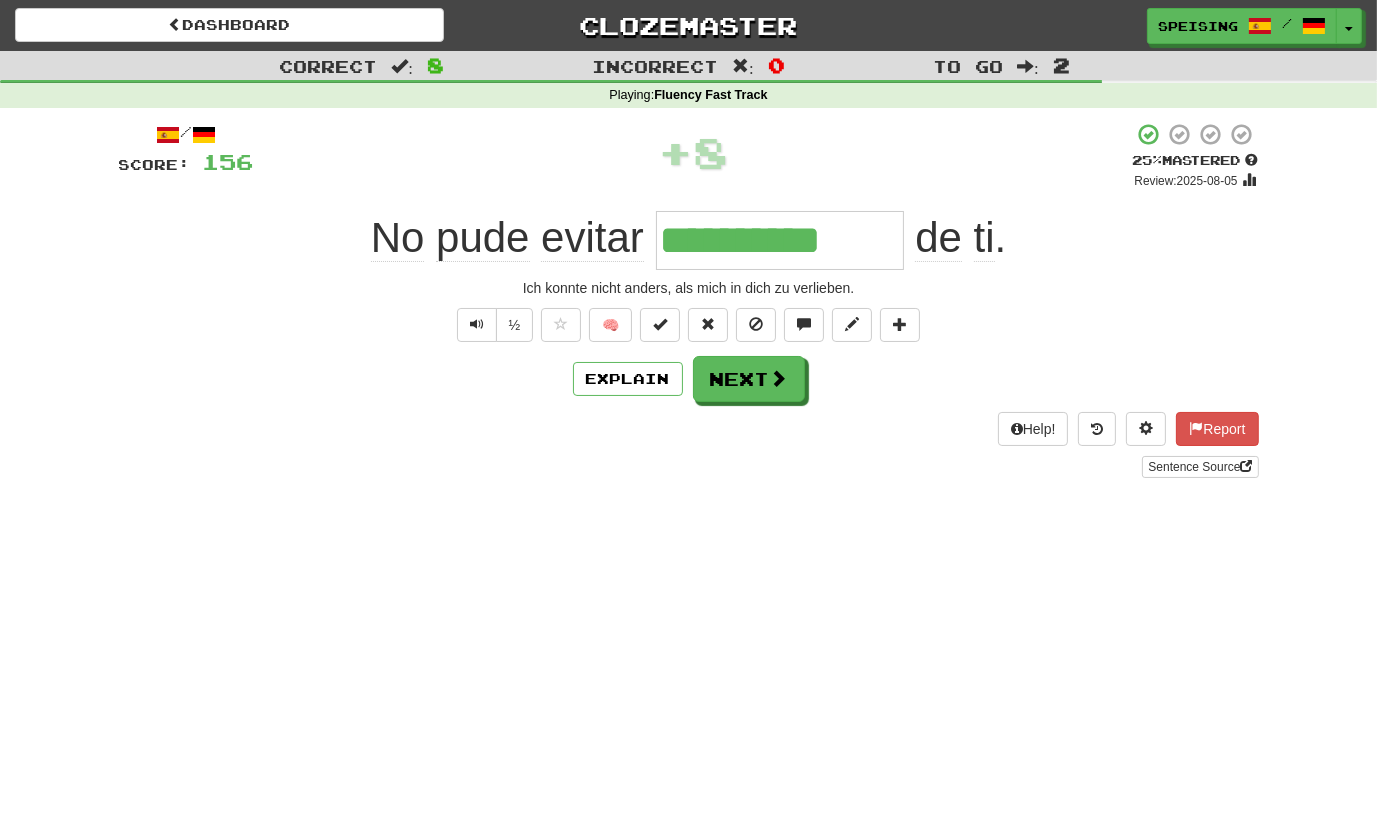 type 